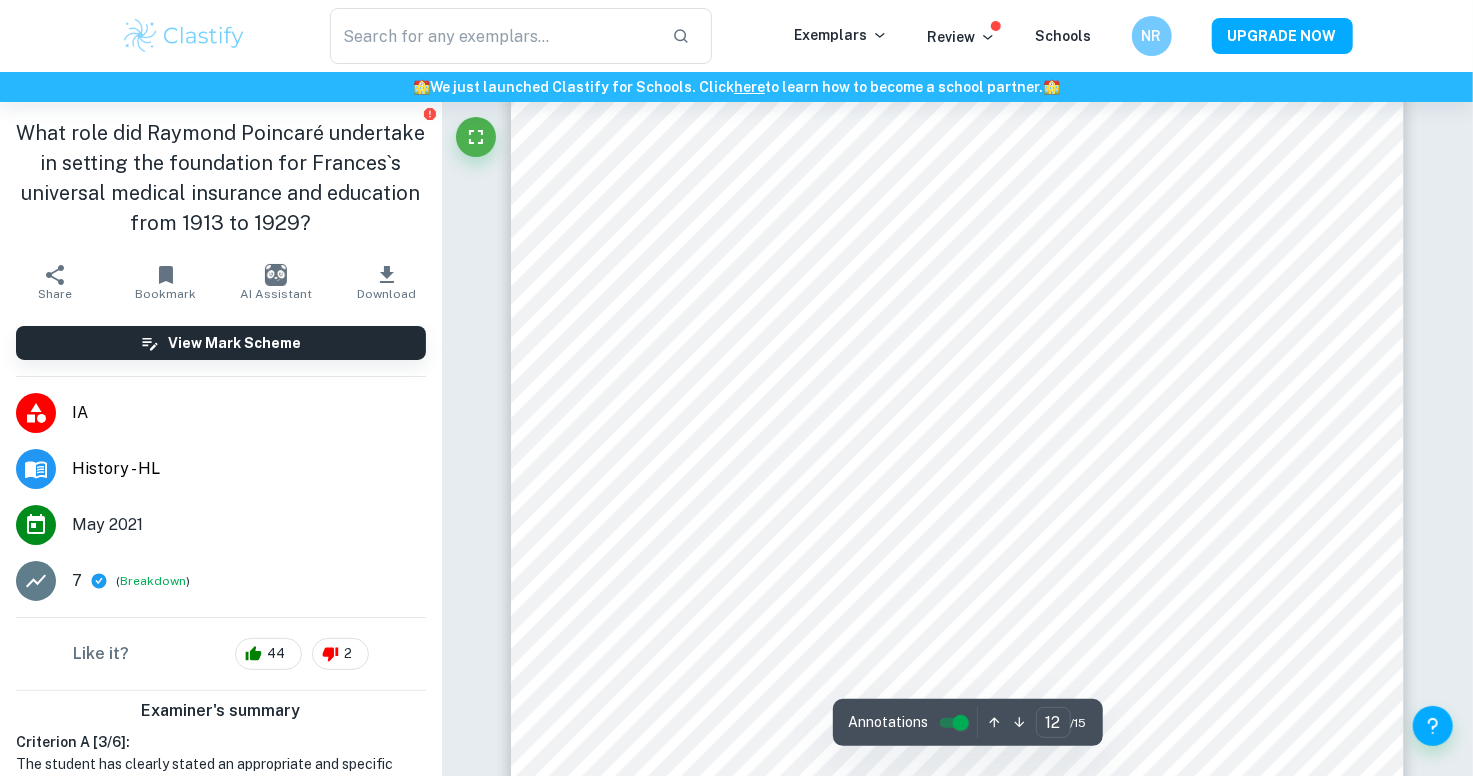 scroll, scrollTop: 13318, scrollLeft: 0, axis: vertical 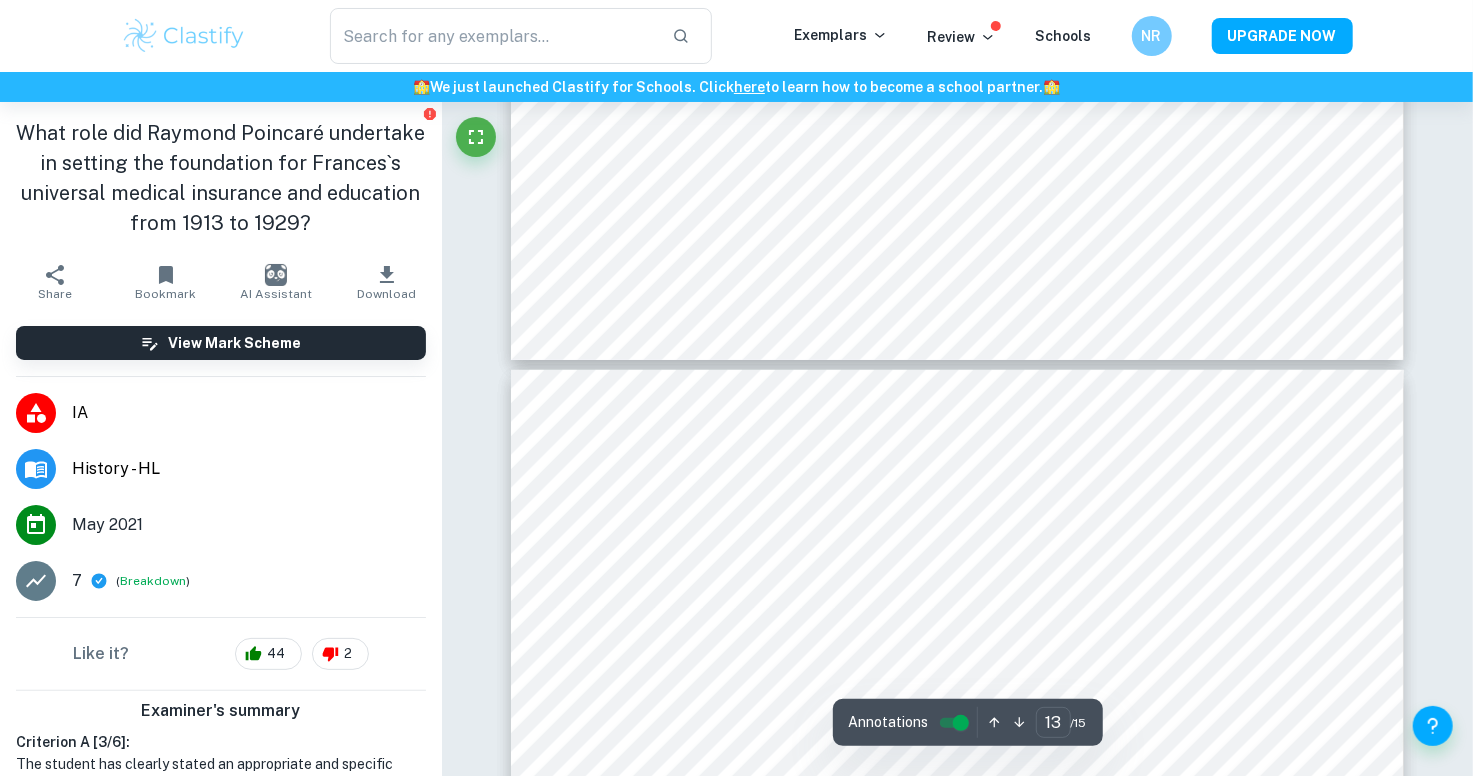 type on "12" 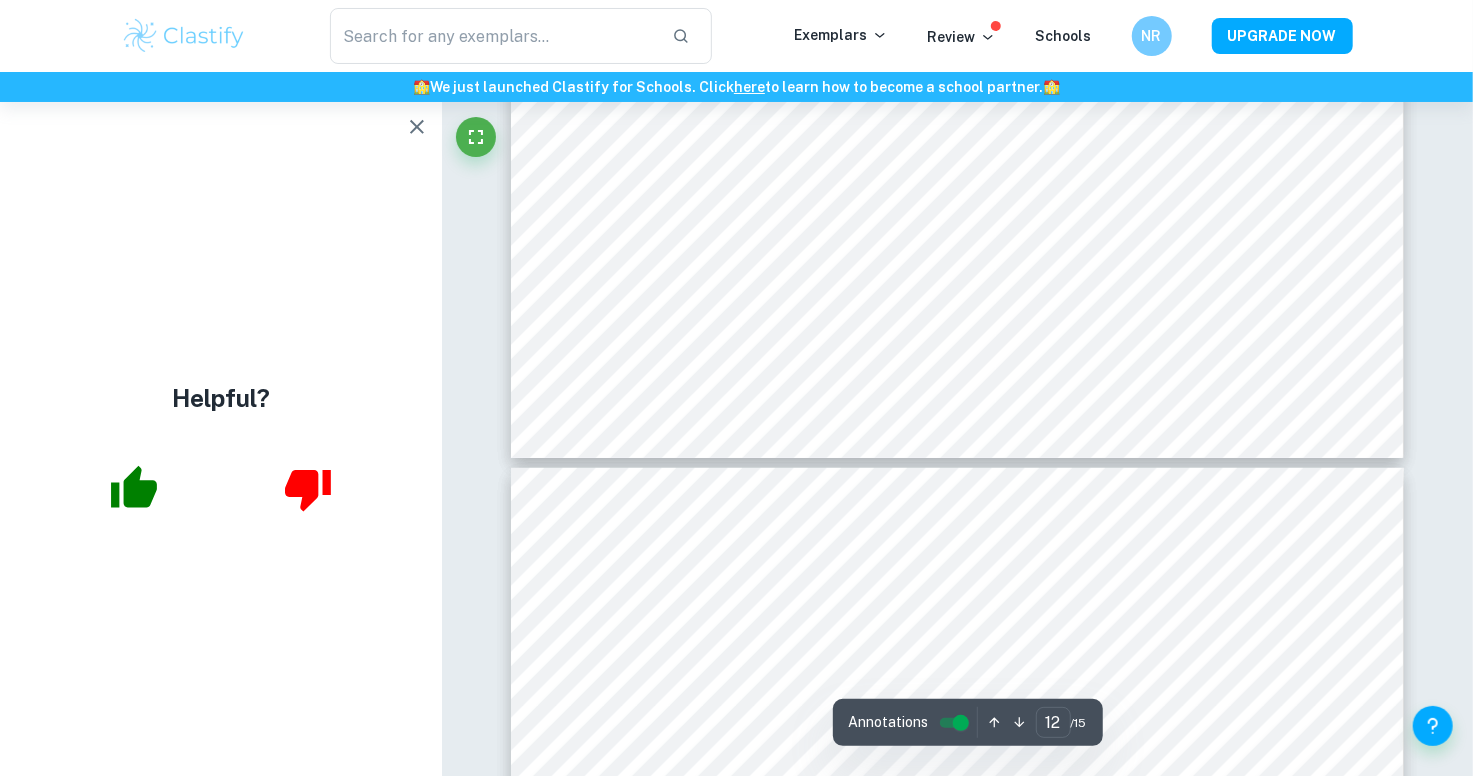 scroll, scrollTop: 14068, scrollLeft: 0, axis: vertical 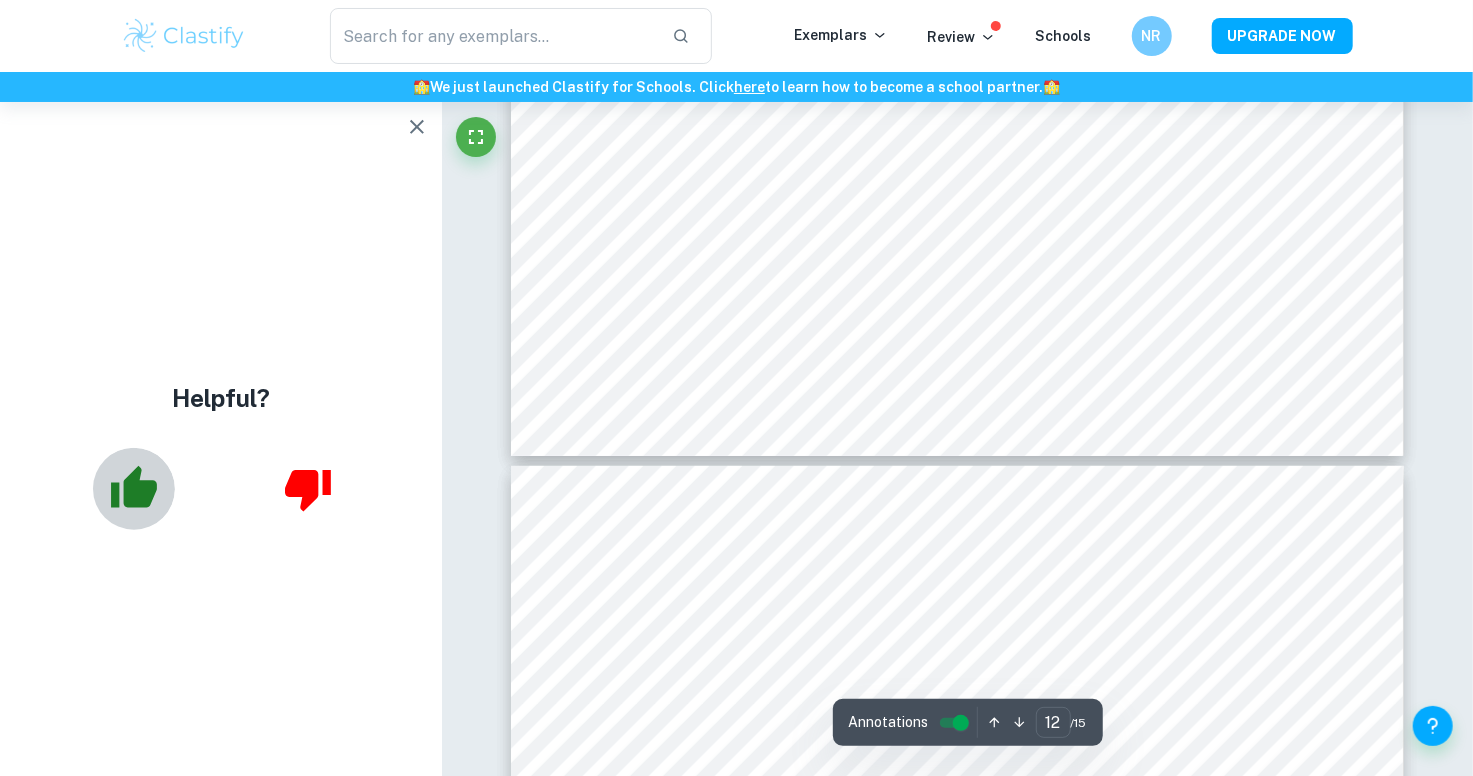 click 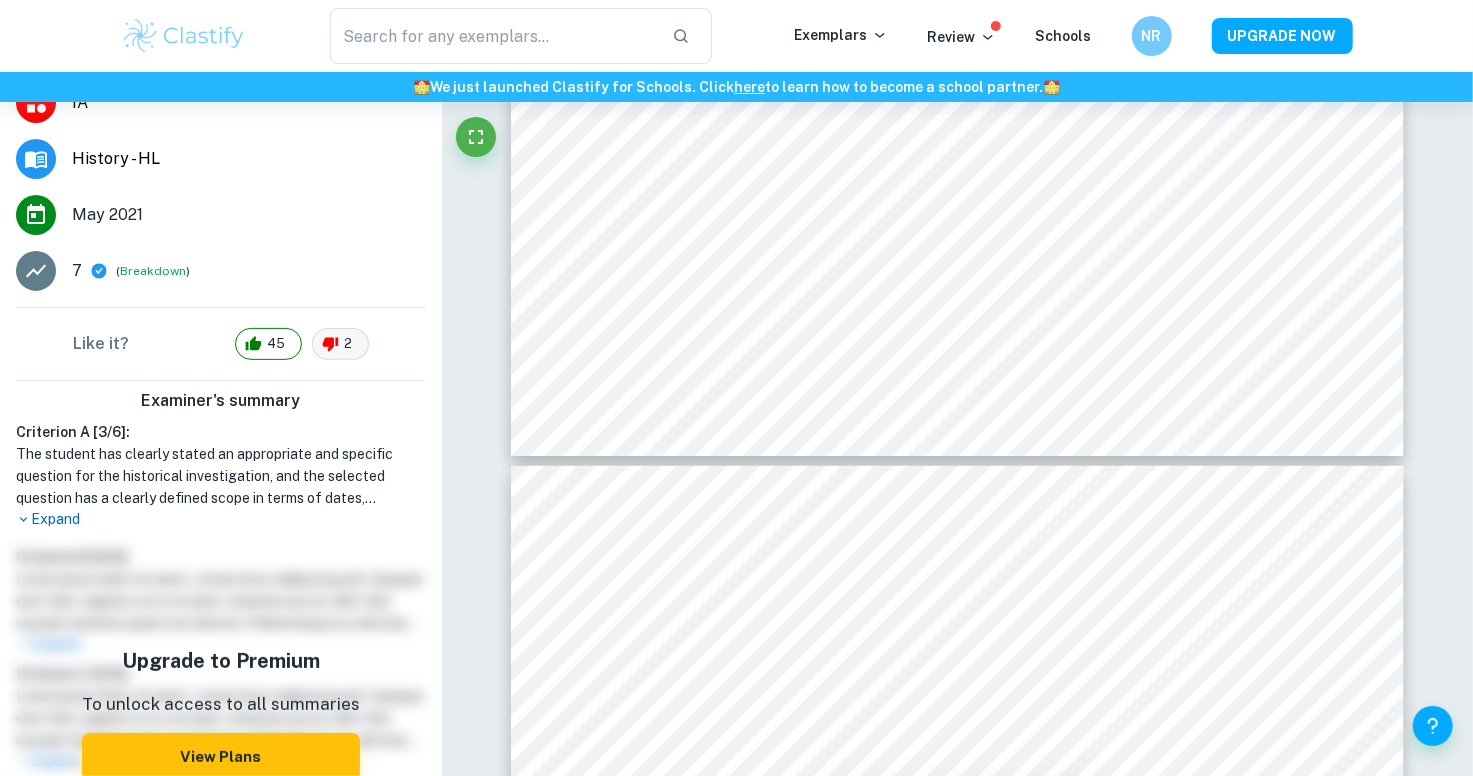 scroll, scrollTop: 476, scrollLeft: 0, axis: vertical 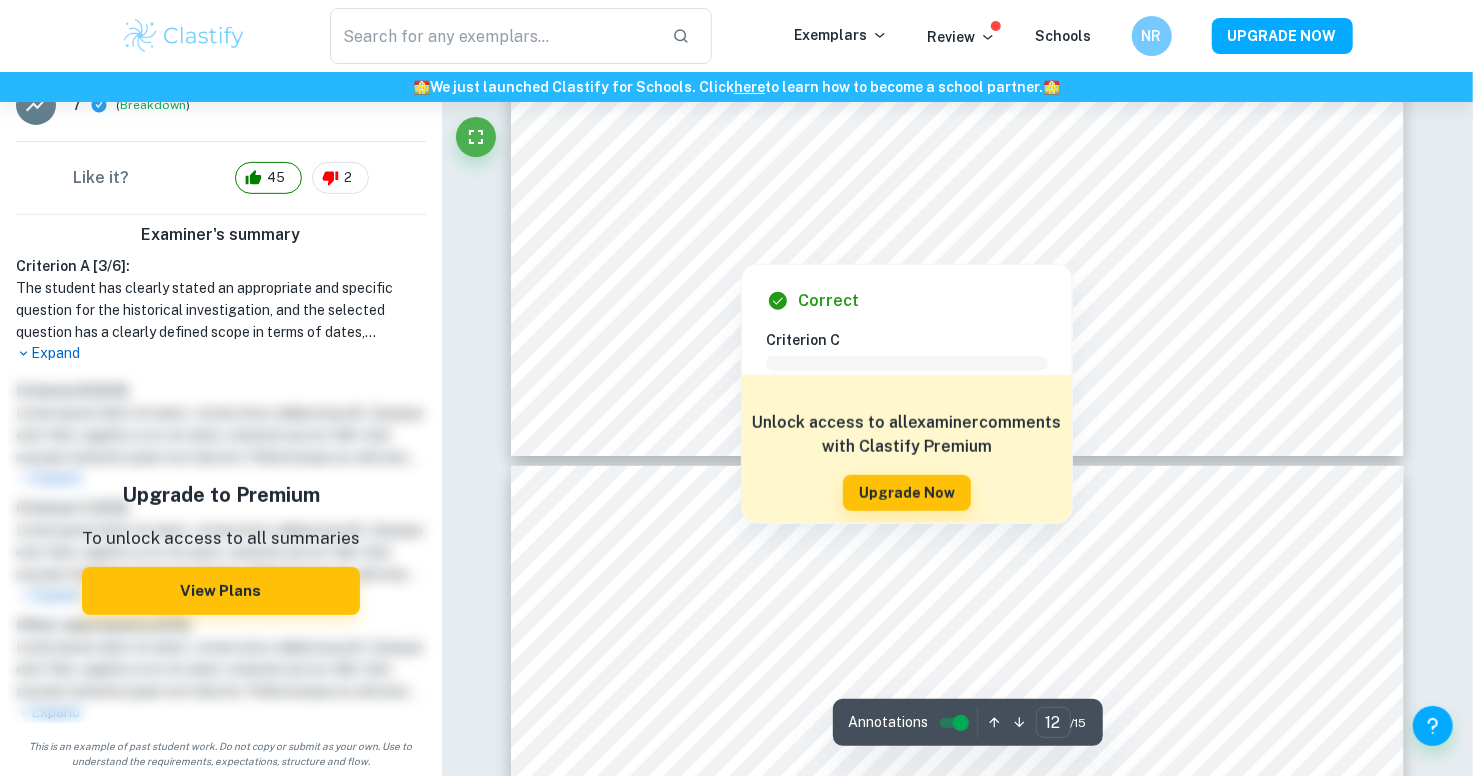 click at bounding box center (740, 237) 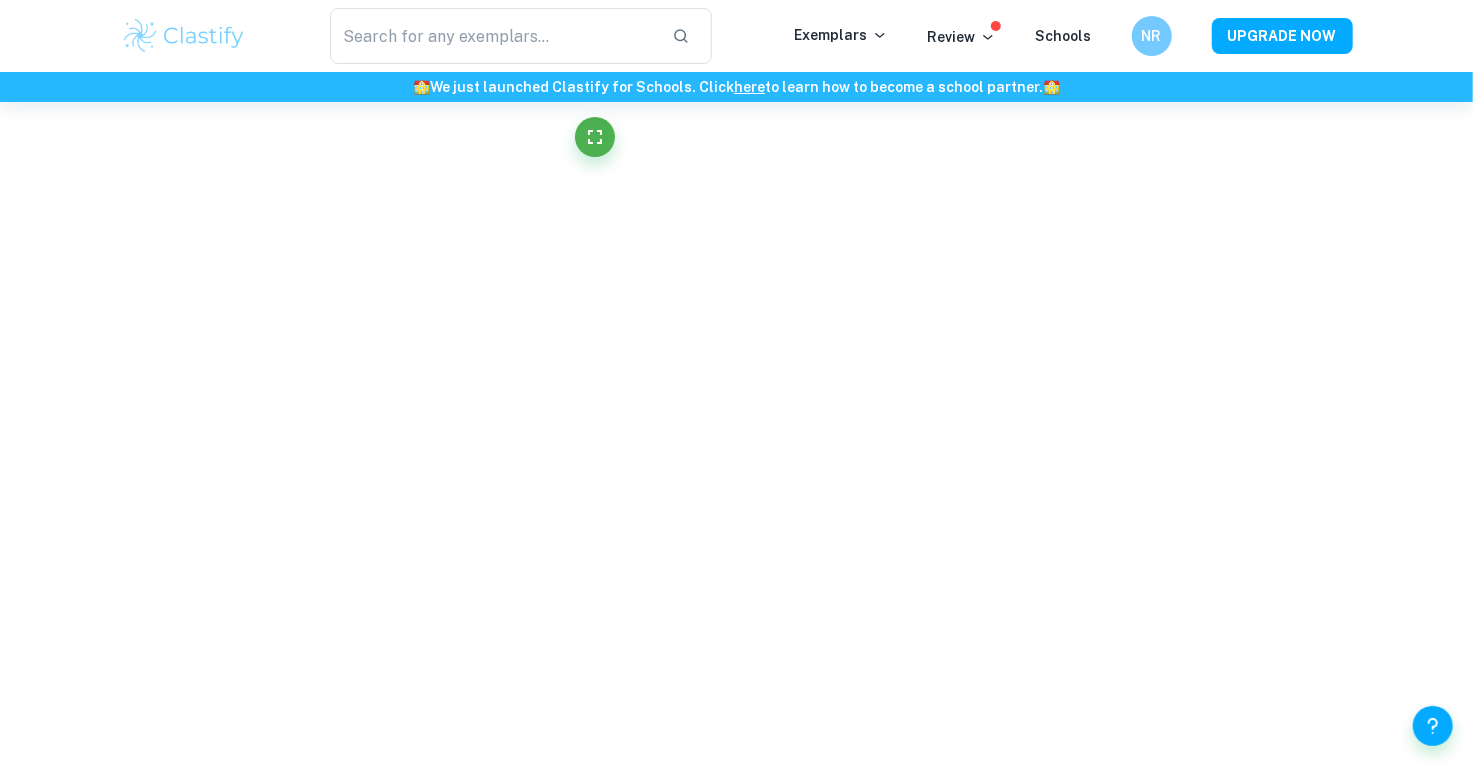 scroll, scrollTop: 0, scrollLeft: 0, axis: both 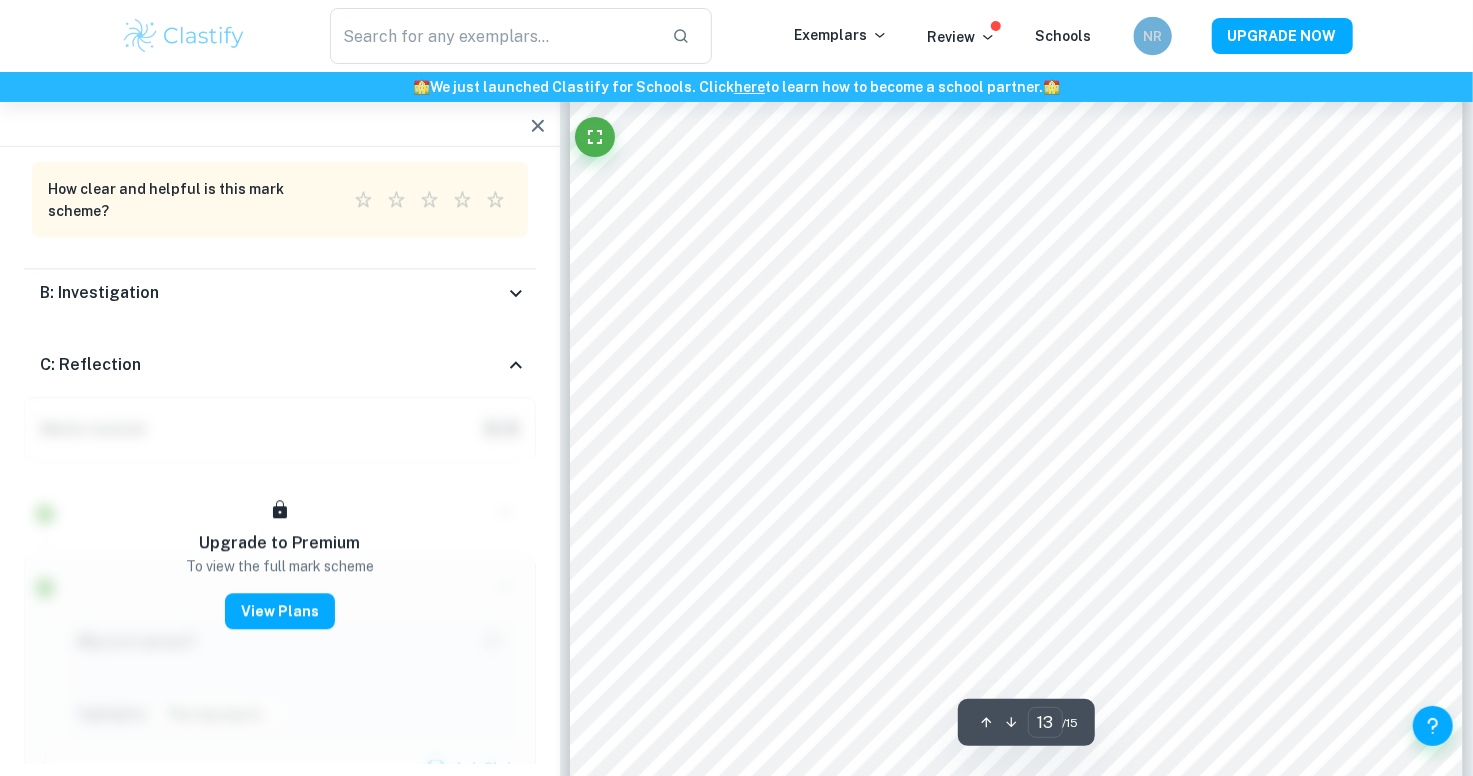 click on "NR" at bounding box center (1152, 35) 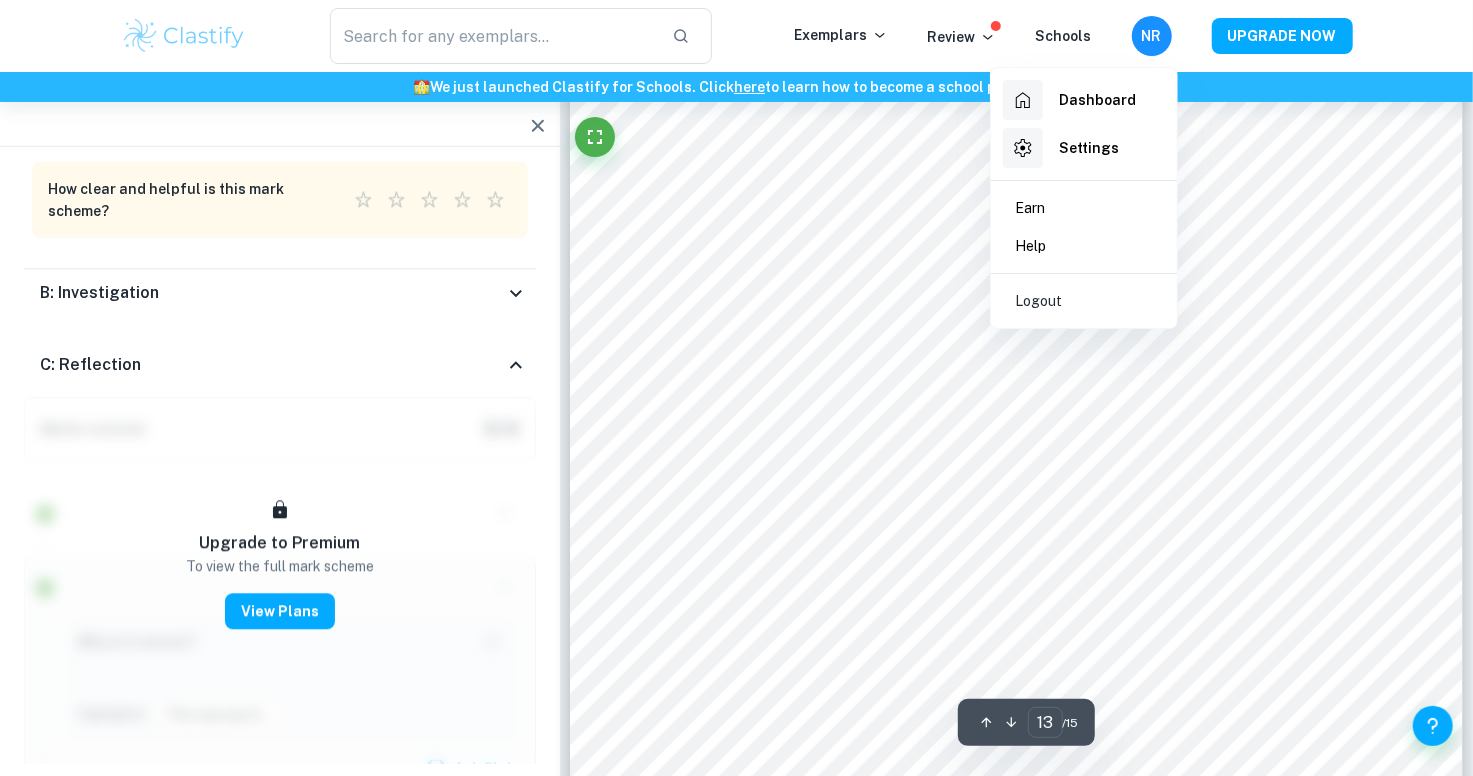 click on "Dashboard" at bounding box center [1097, 100] 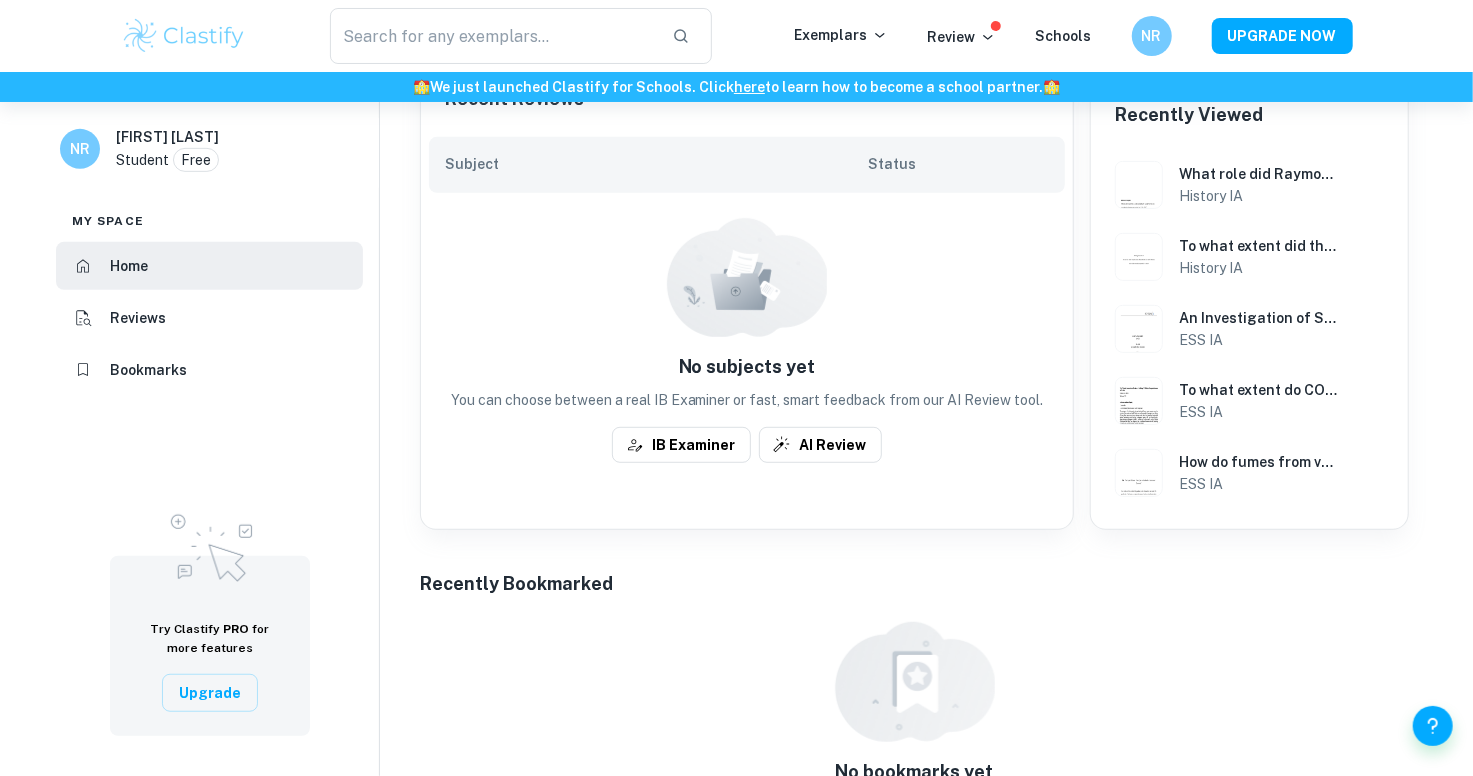 scroll, scrollTop: 0, scrollLeft: 0, axis: both 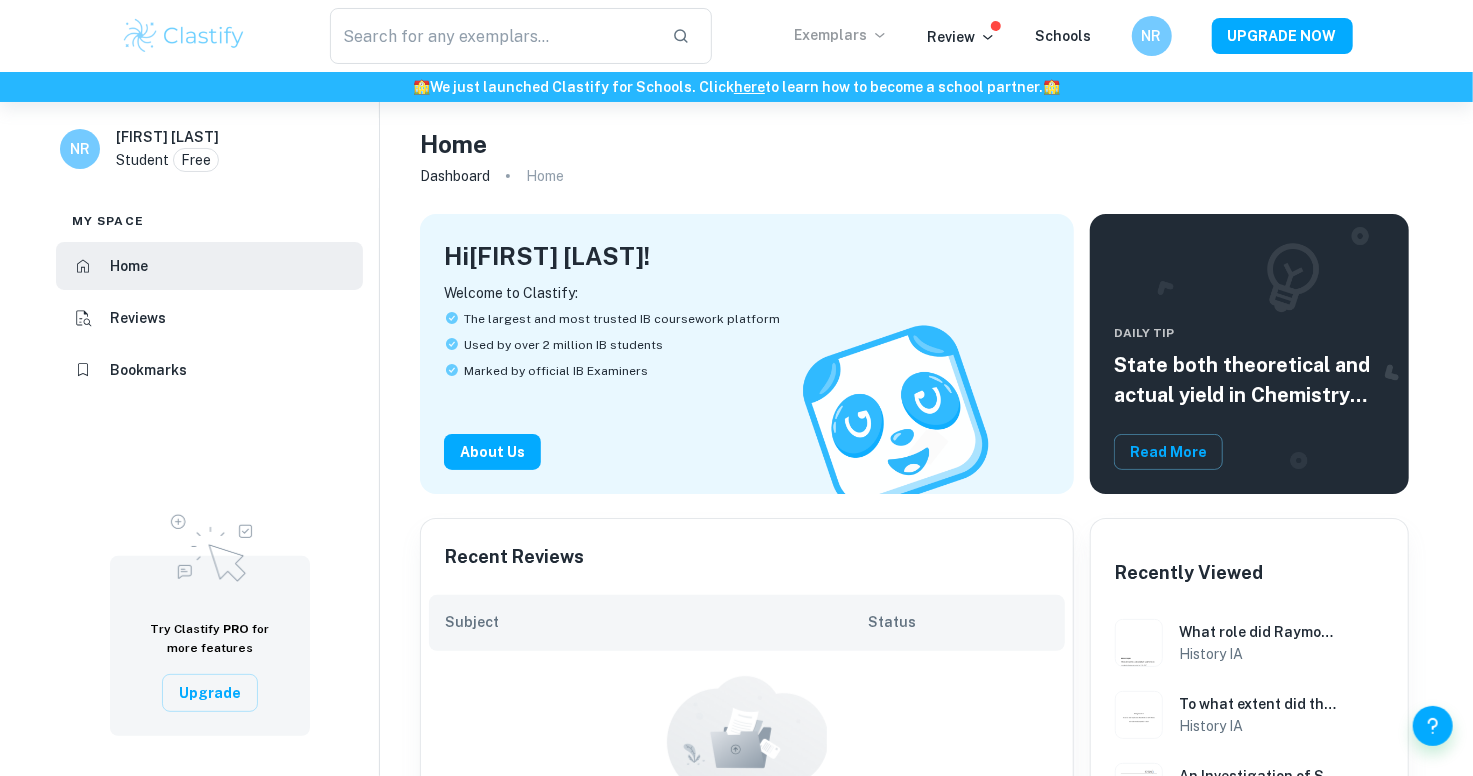 click on "Exemplars" at bounding box center [841, 35] 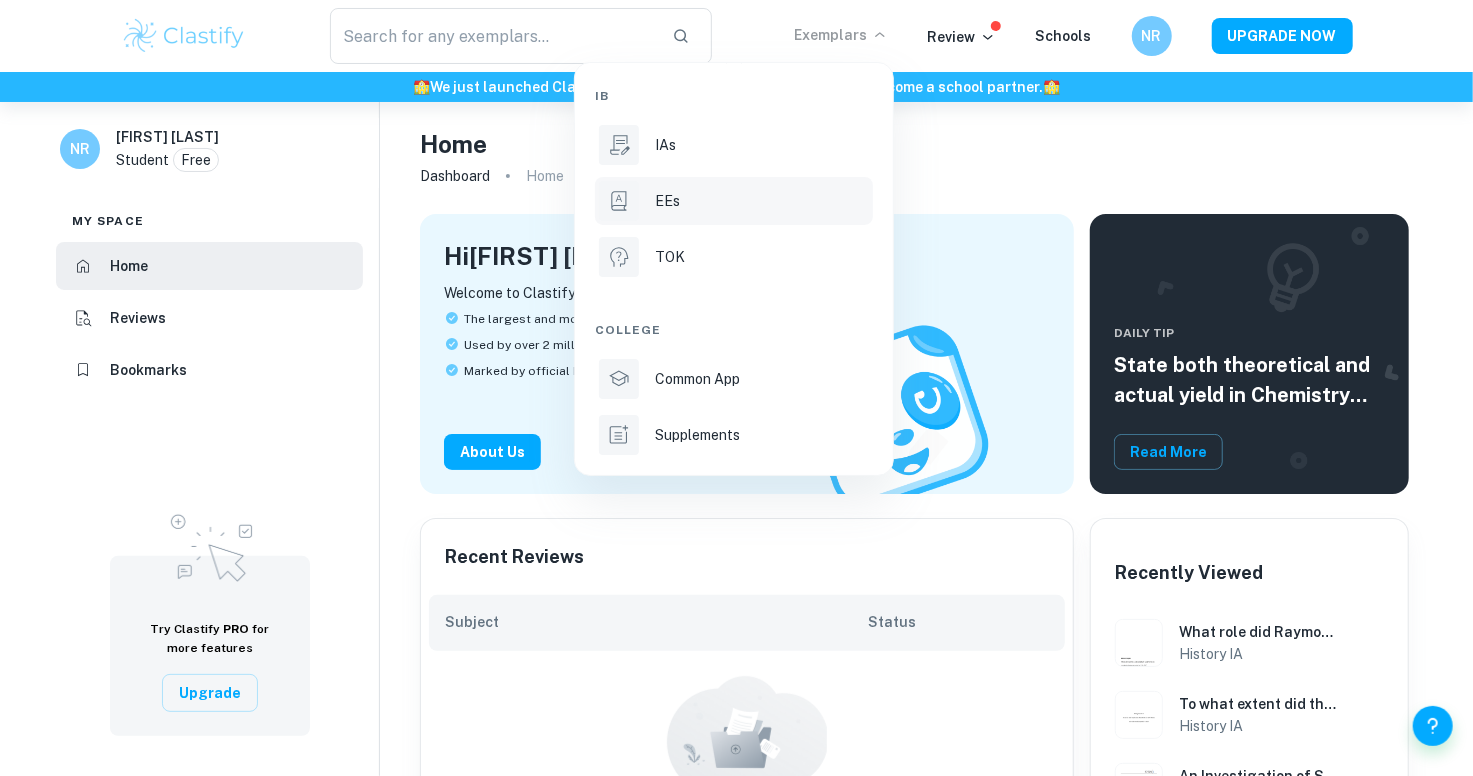 click on "EEs" at bounding box center [734, 201] 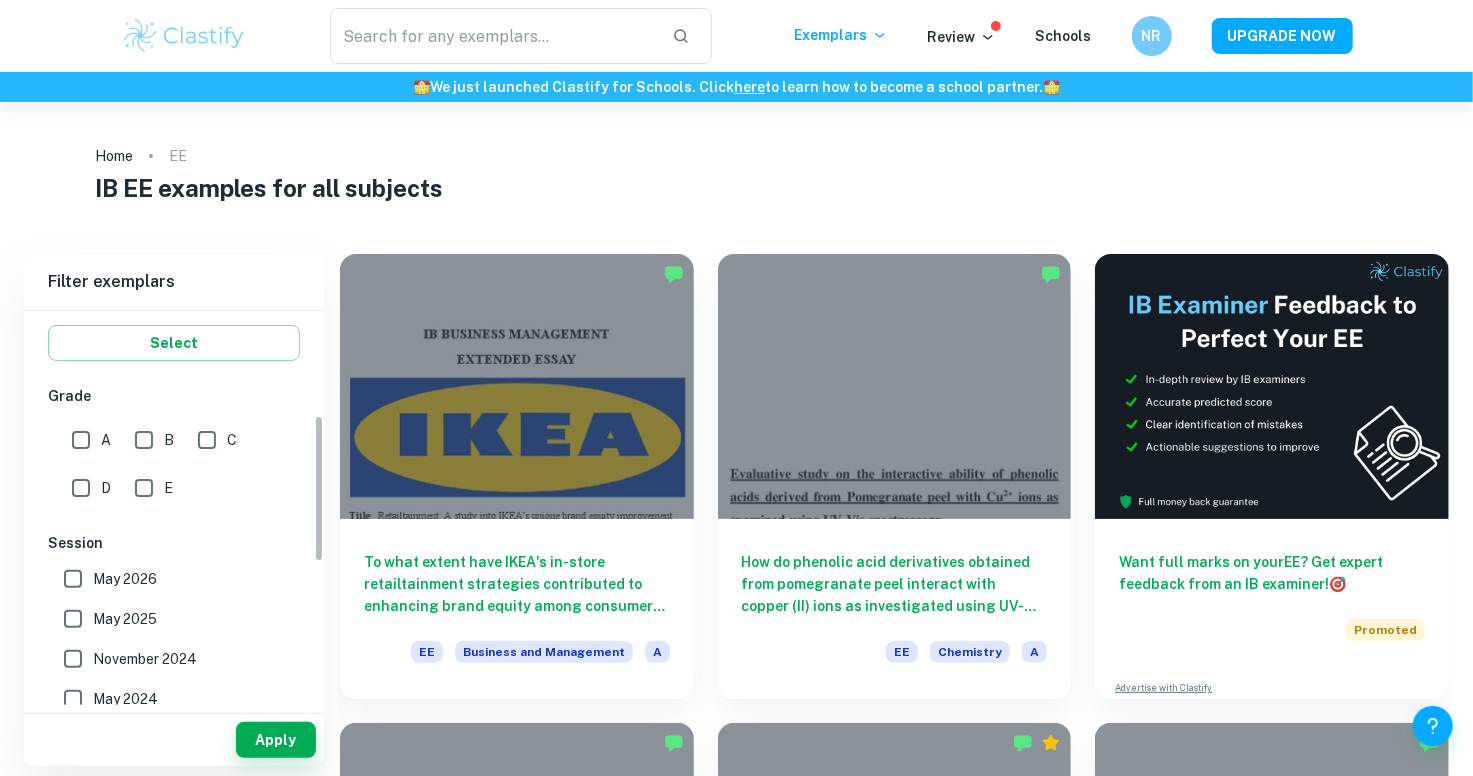 scroll, scrollTop: 144, scrollLeft: 0, axis: vertical 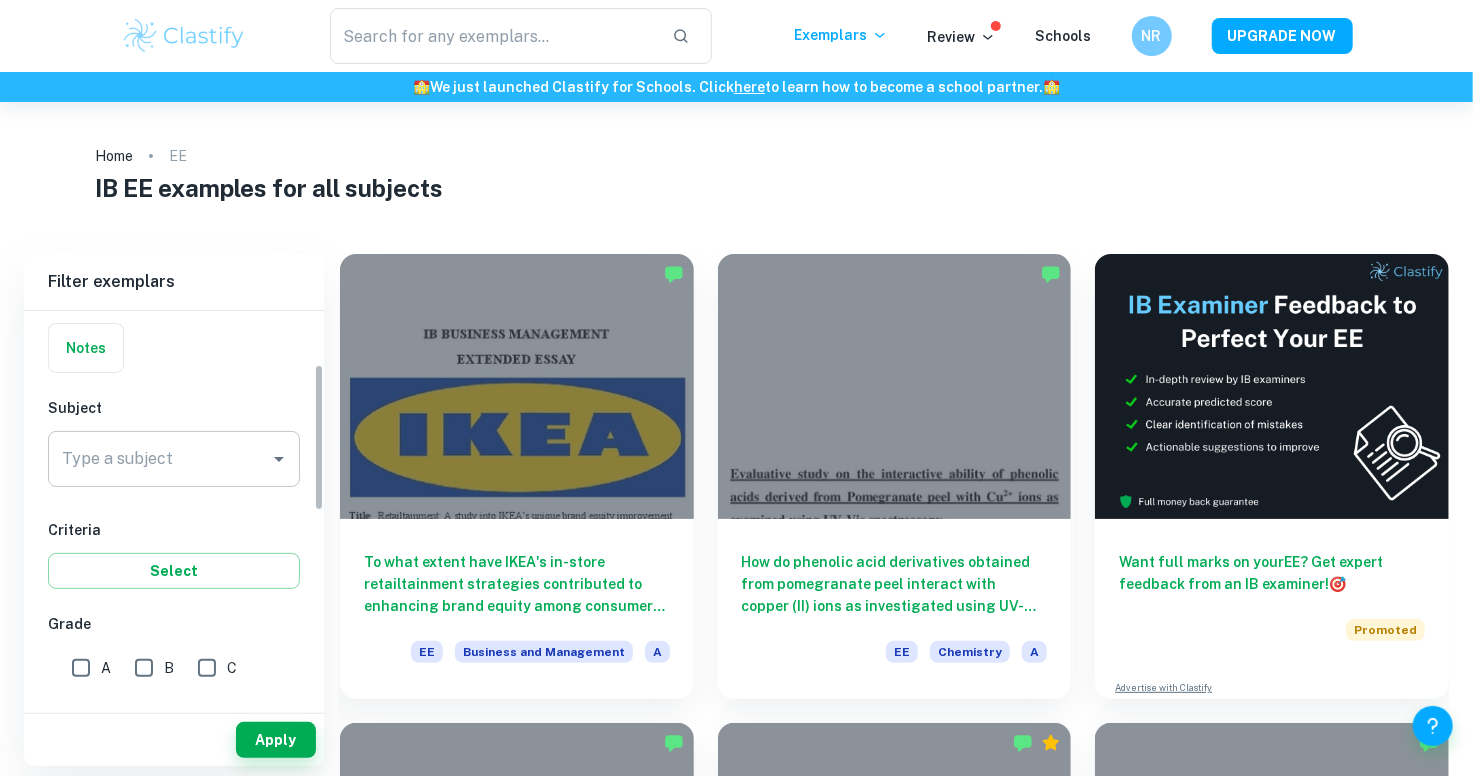 click on "Type a subject" at bounding box center [174, 459] 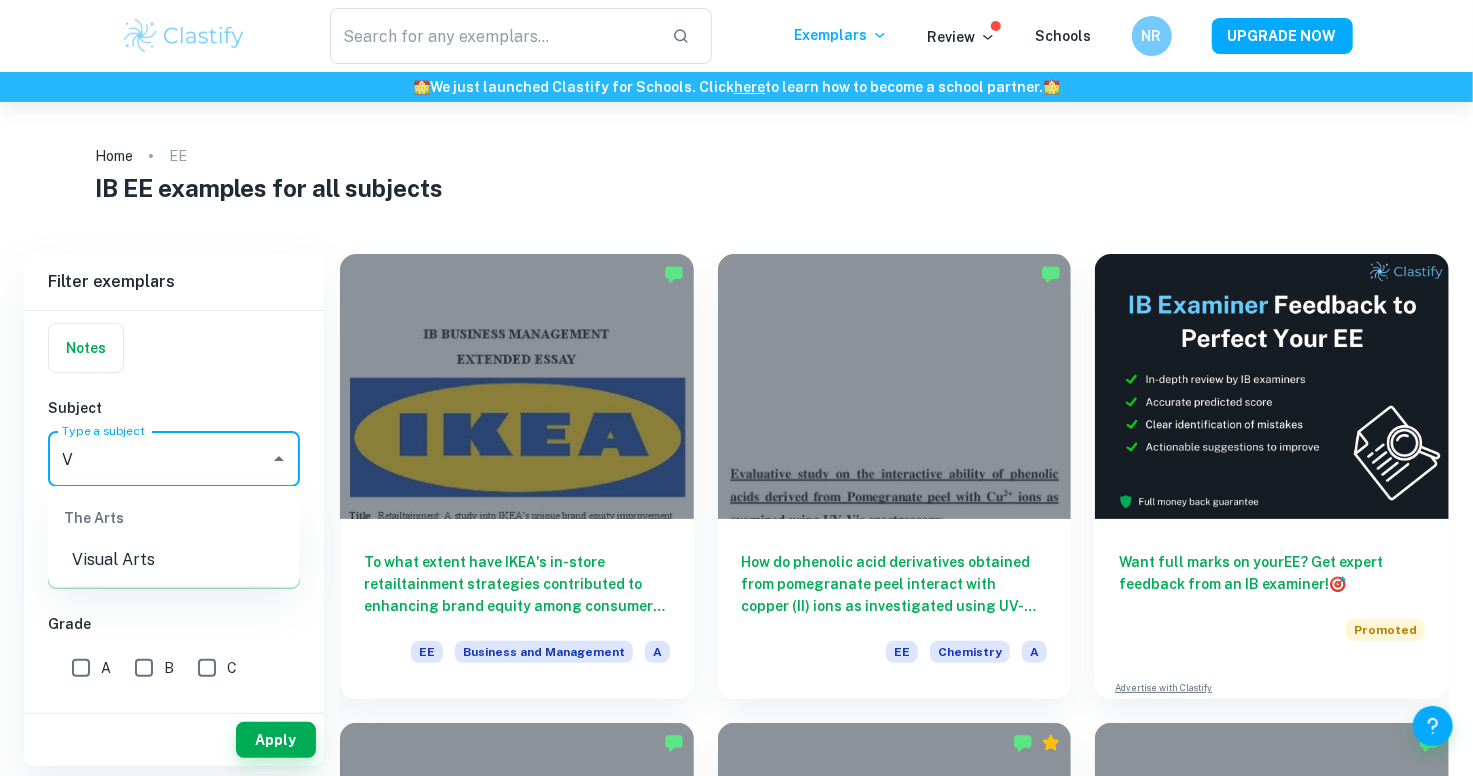 click on "Visual Arts" at bounding box center [174, 560] 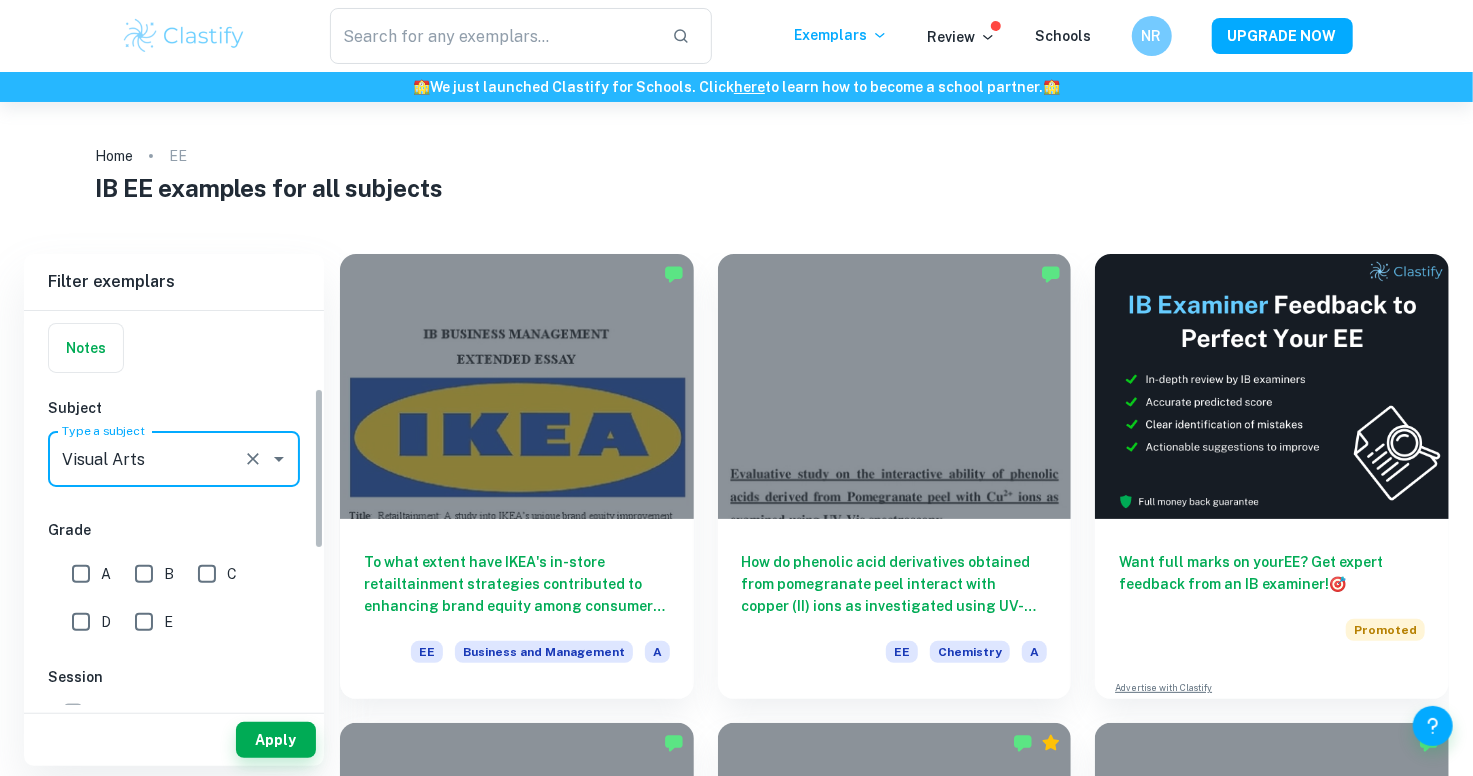 scroll, scrollTop: 207, scrollLeft: 0, axis: vertical 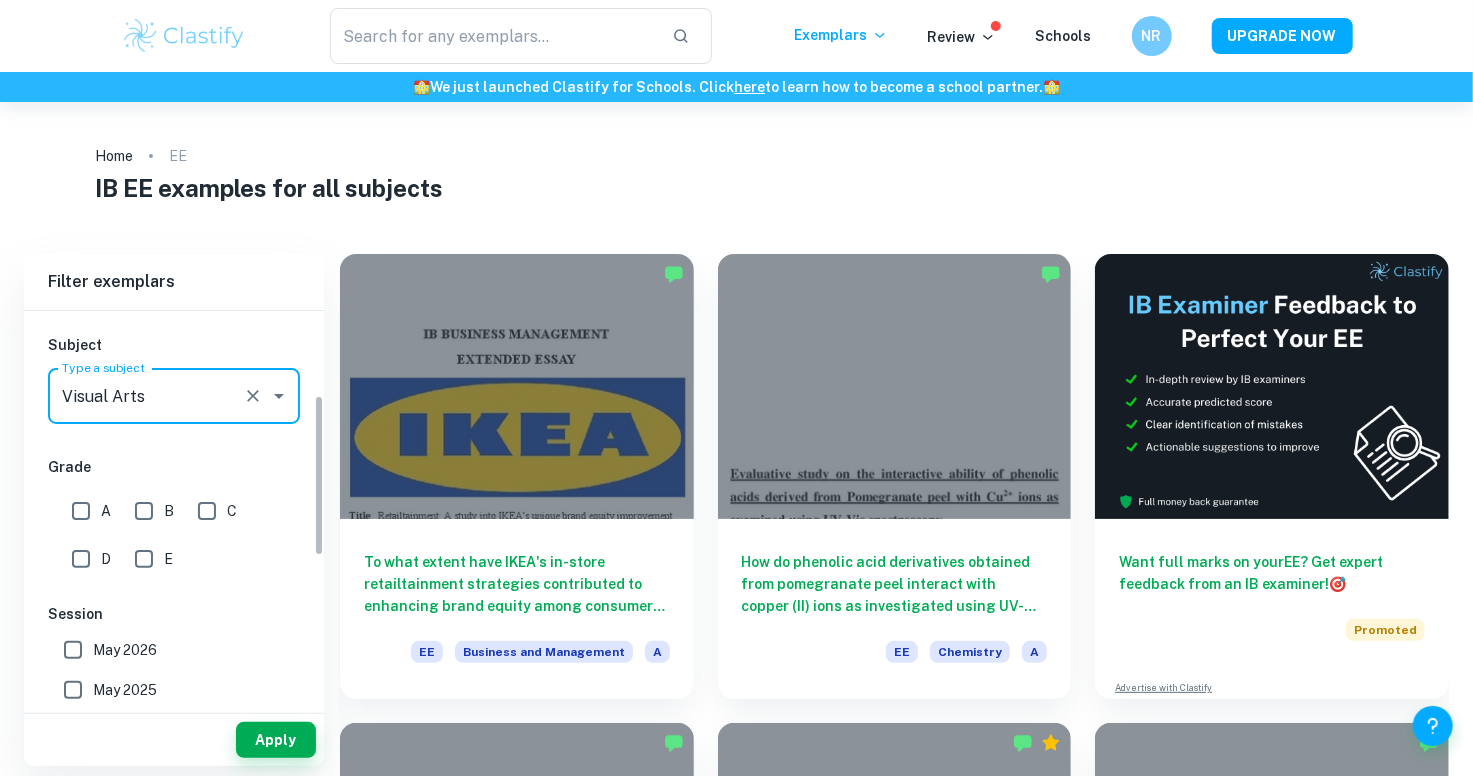 type on "Visual Arts" 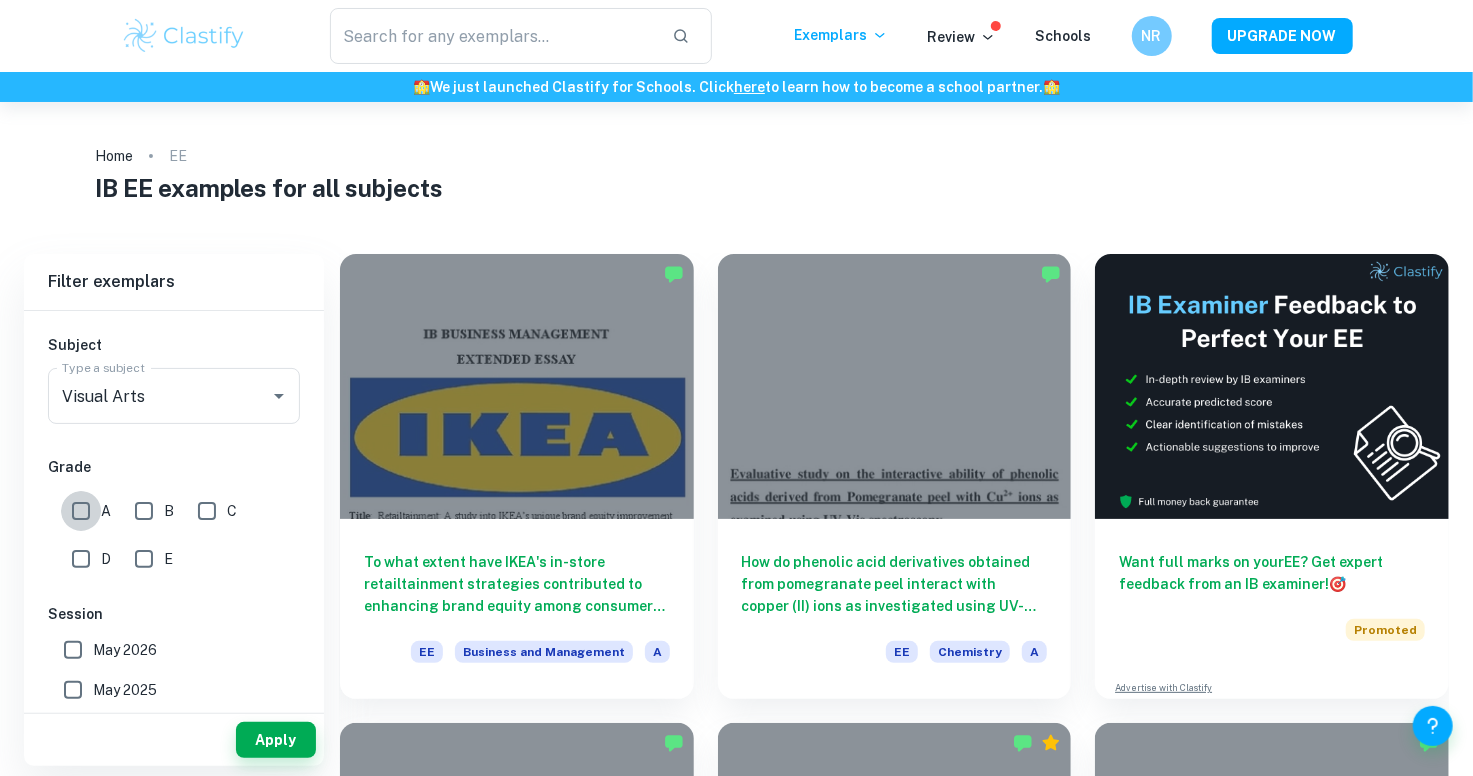 click on "A" at bounding box center (81, 511) 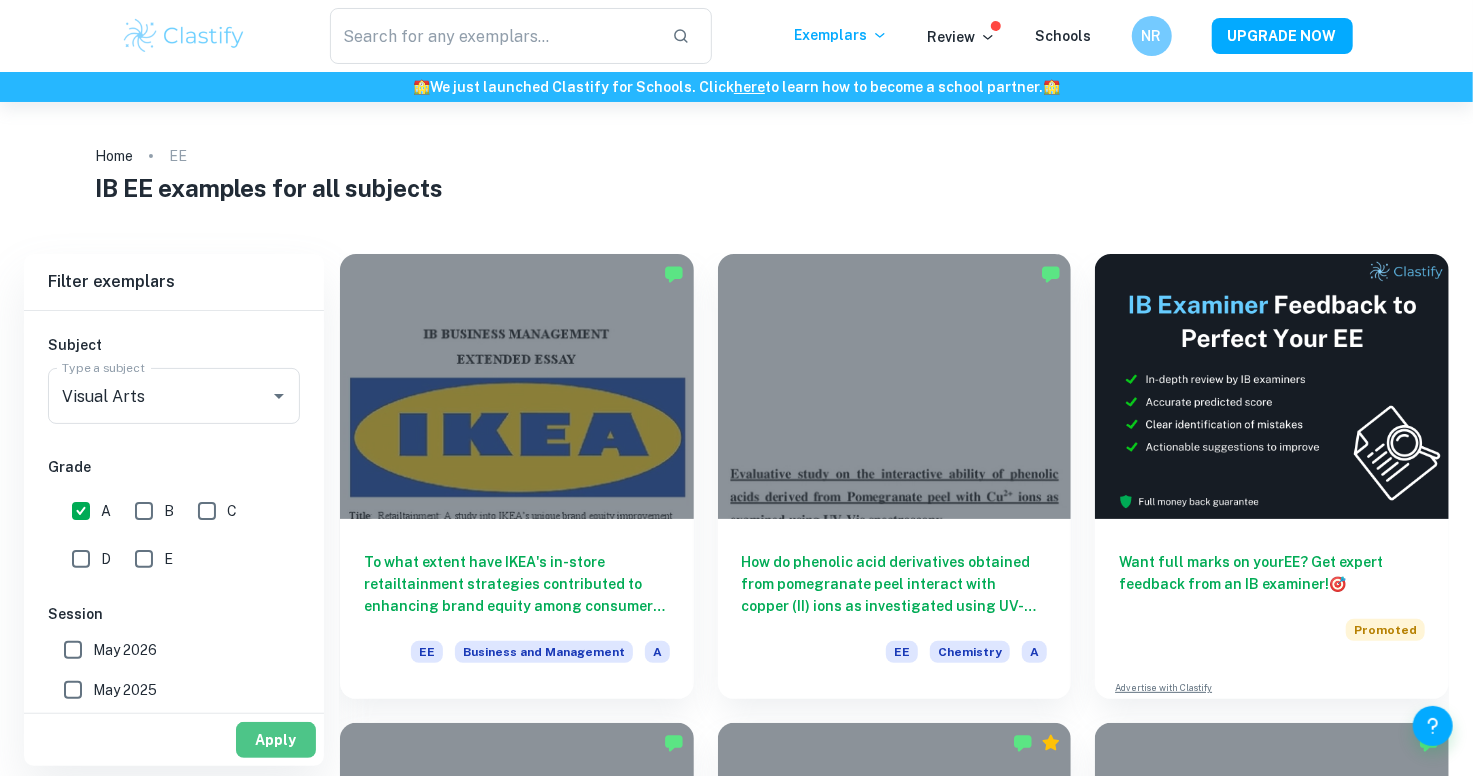 click on "Apply" at bounding box center (276, 740) 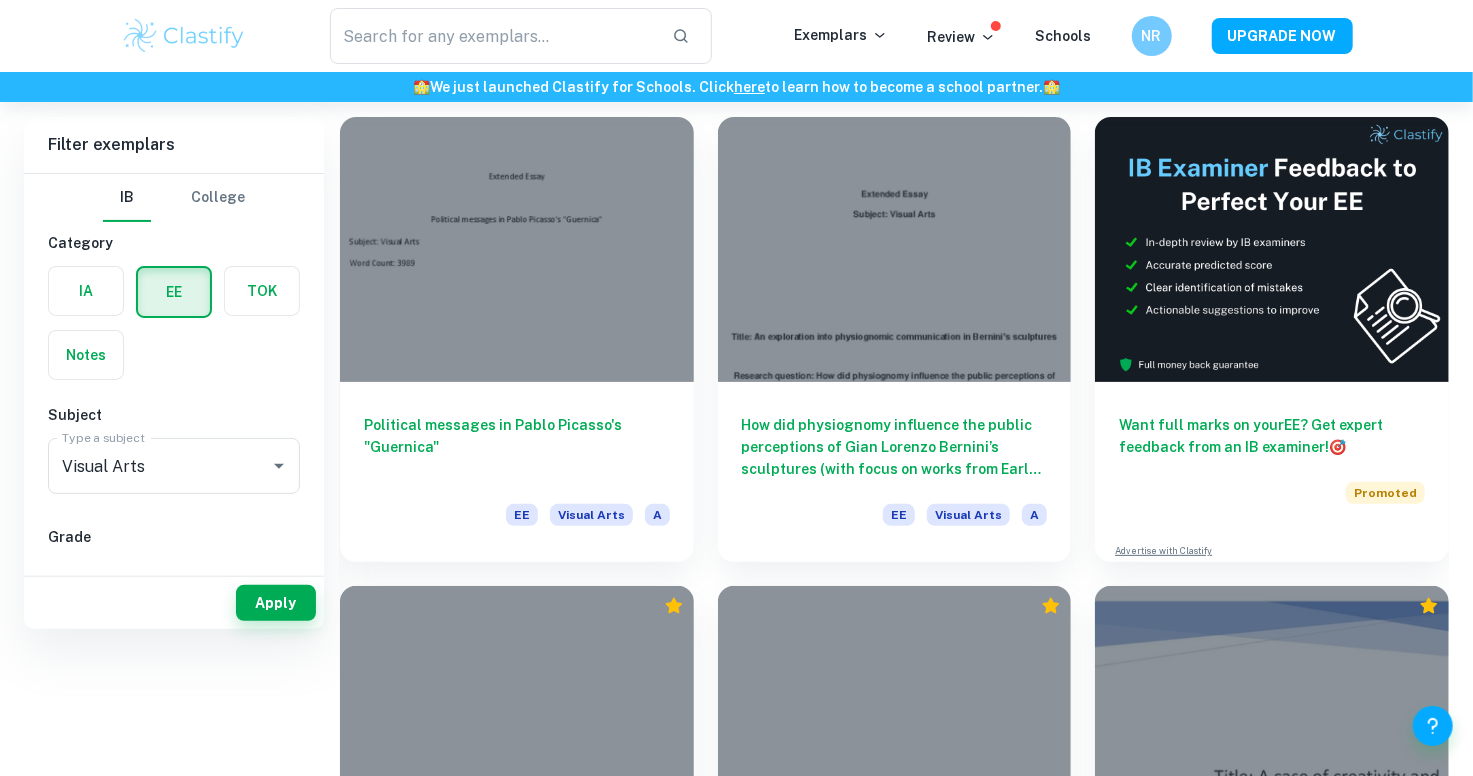 scroll, scrollTop: 0, scrollLeft: 0, axis: both 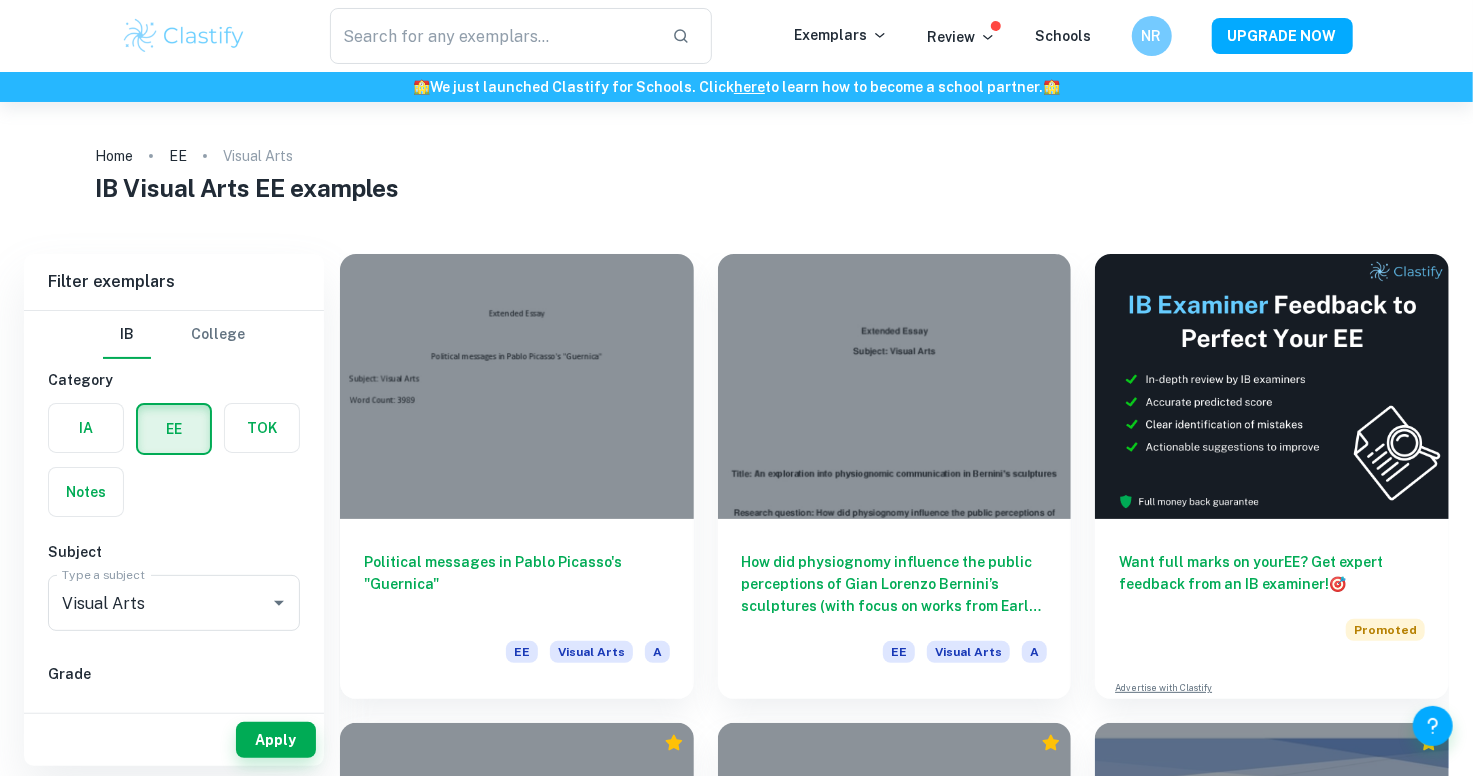 click at bounding box center [184, 36] 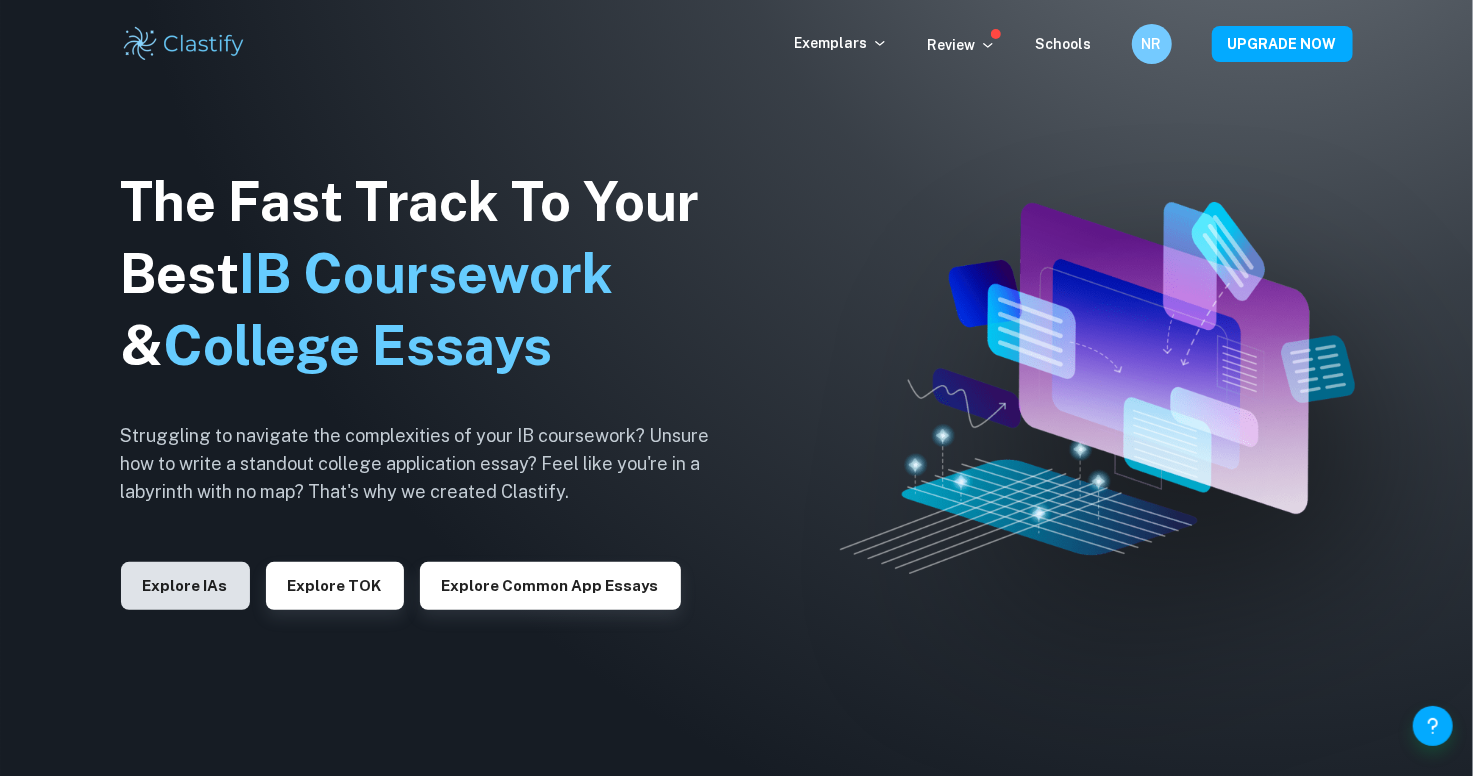 click on "Explore IAs" at bounding box center [185, 586] 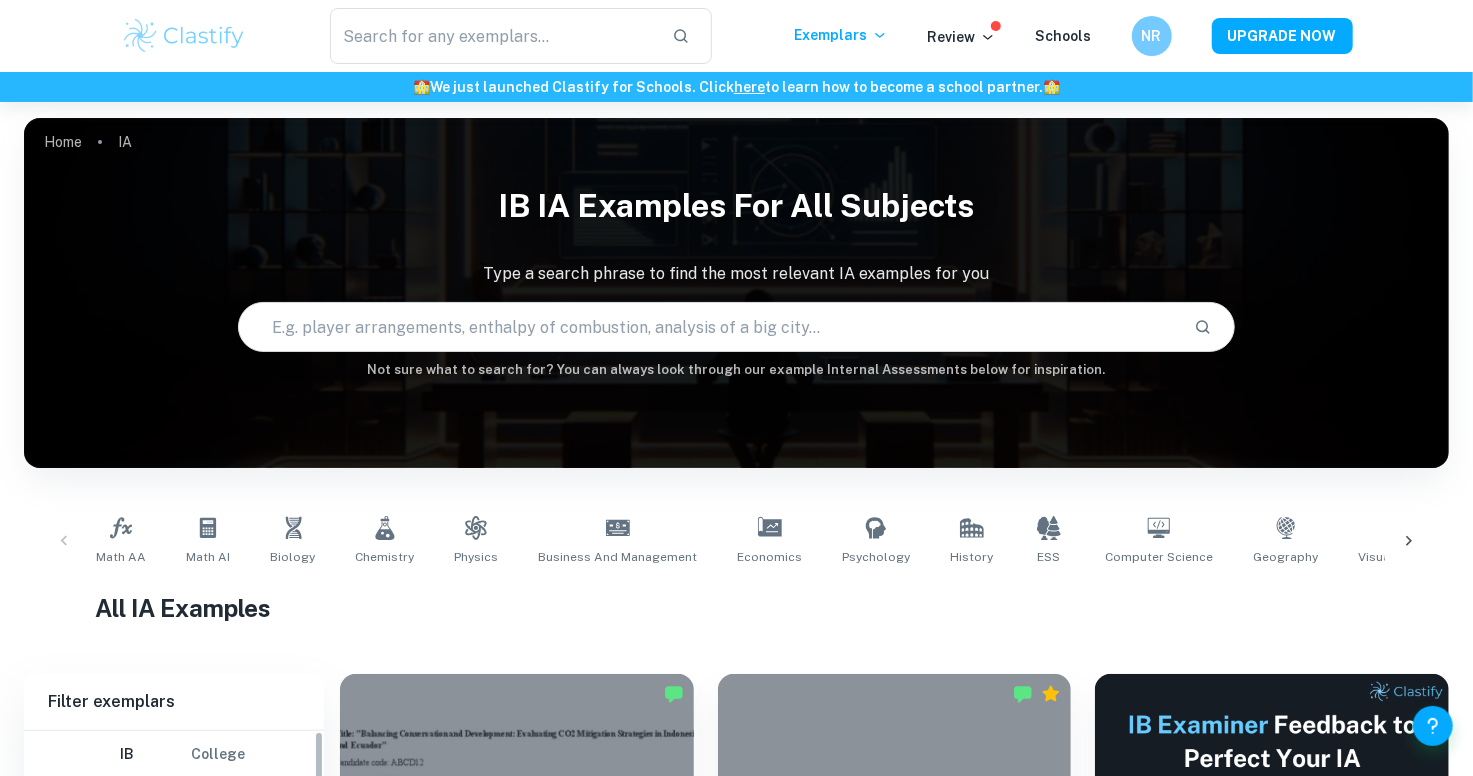 scroll, scrollTop: 369, scrollLeft: 0, axis: vertical 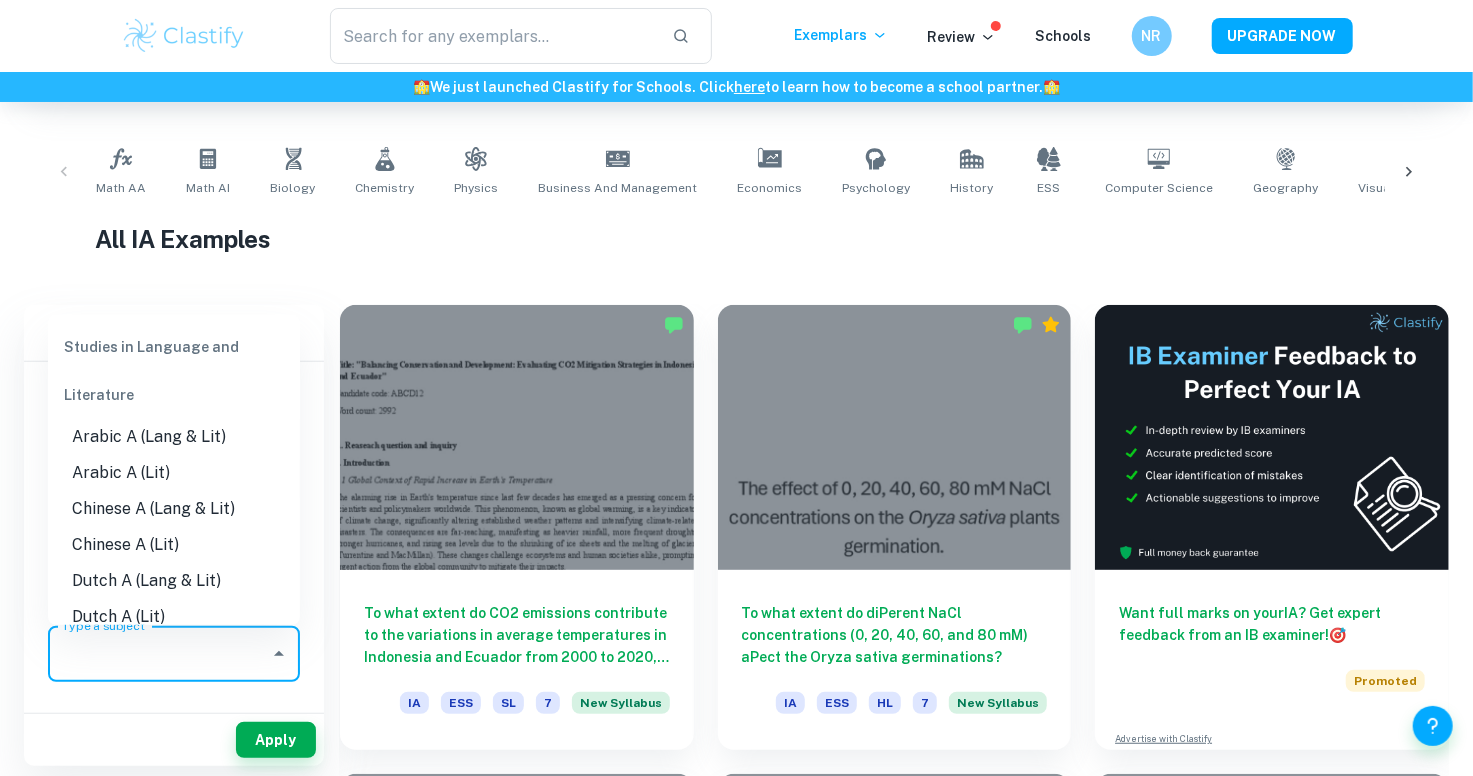 click on "Type a subject" at bounding box center (159, 654) 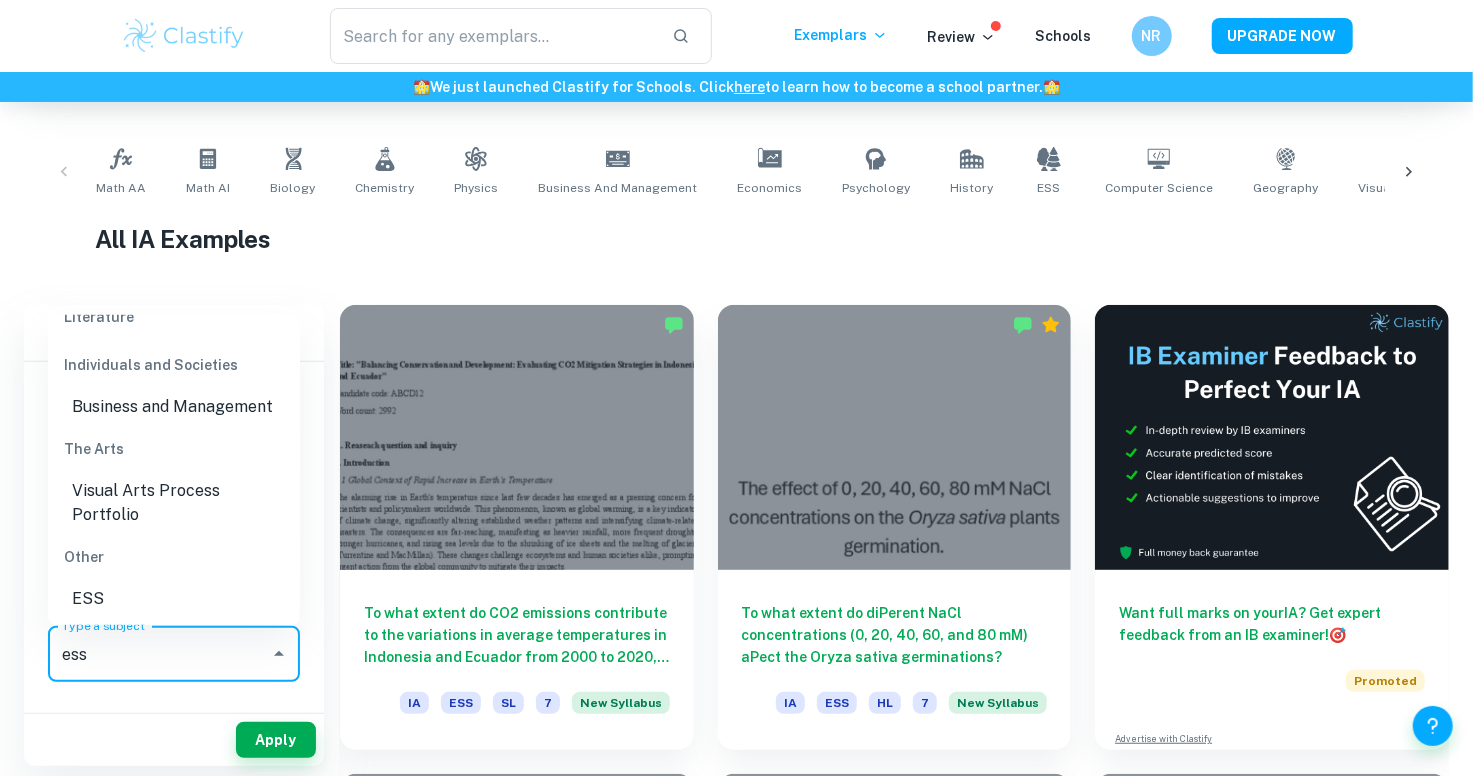 scroll, scrollTop: 197, scrollLeft: 0, axis: vertical 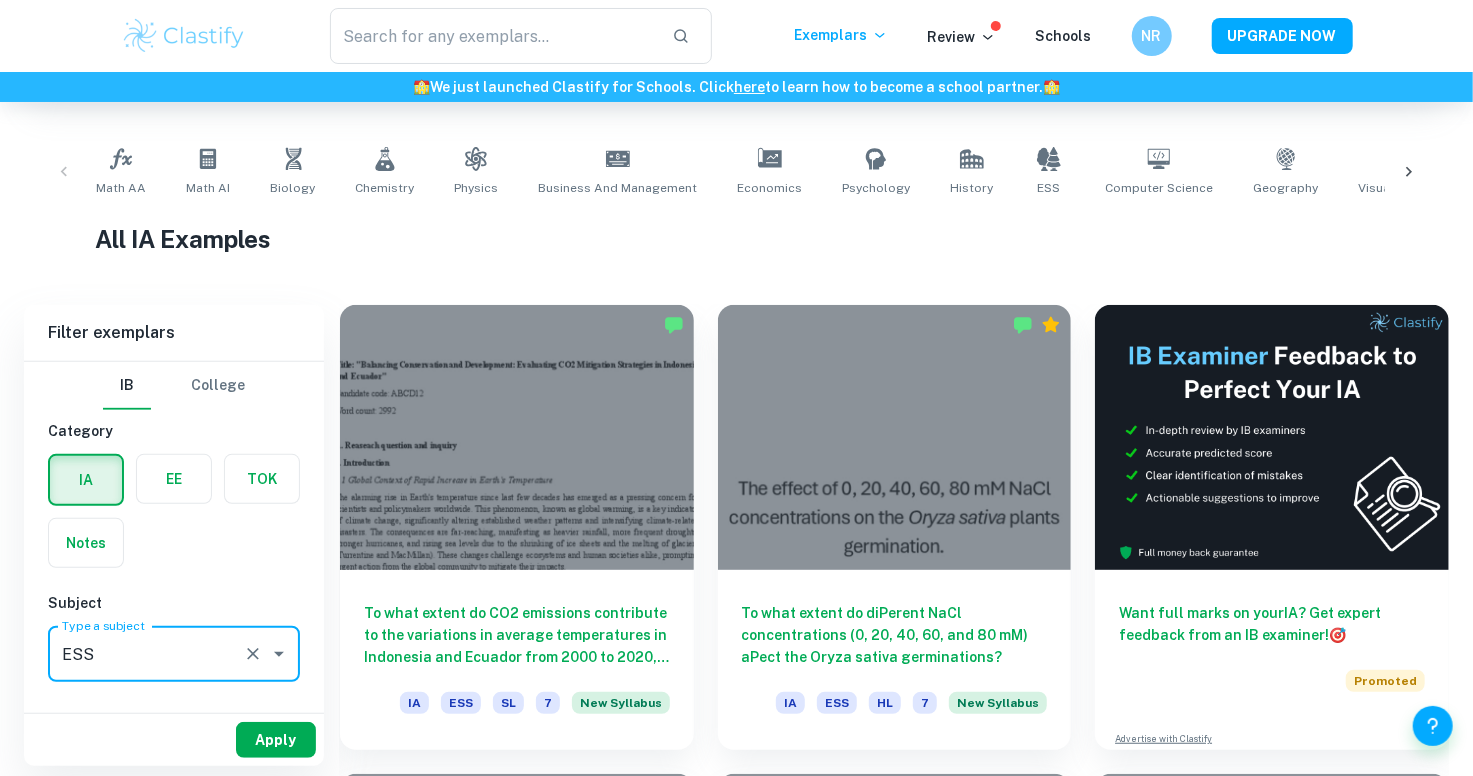 type on "ESS" 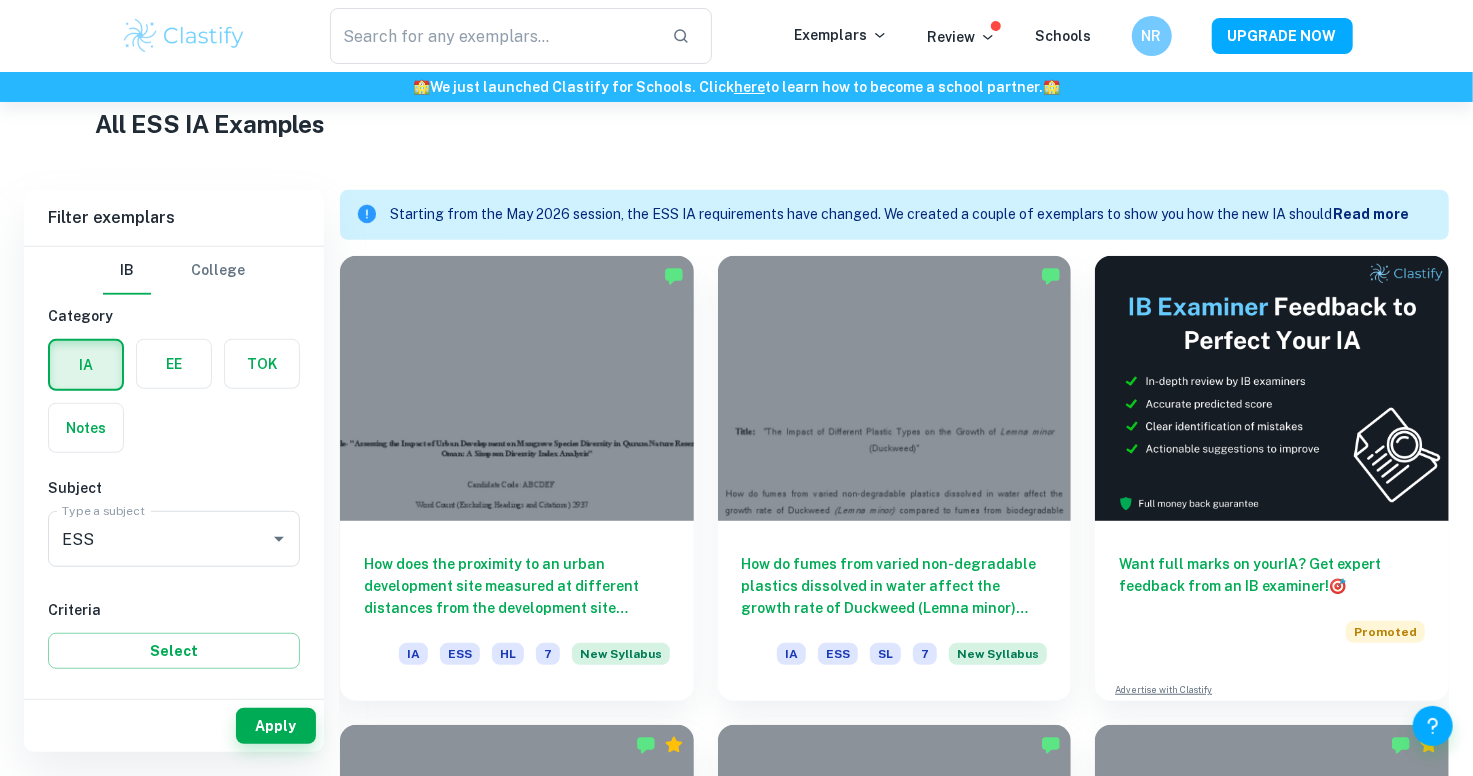 scroll, scrollTop: 494, scrollLeft: 0, axis: vertical 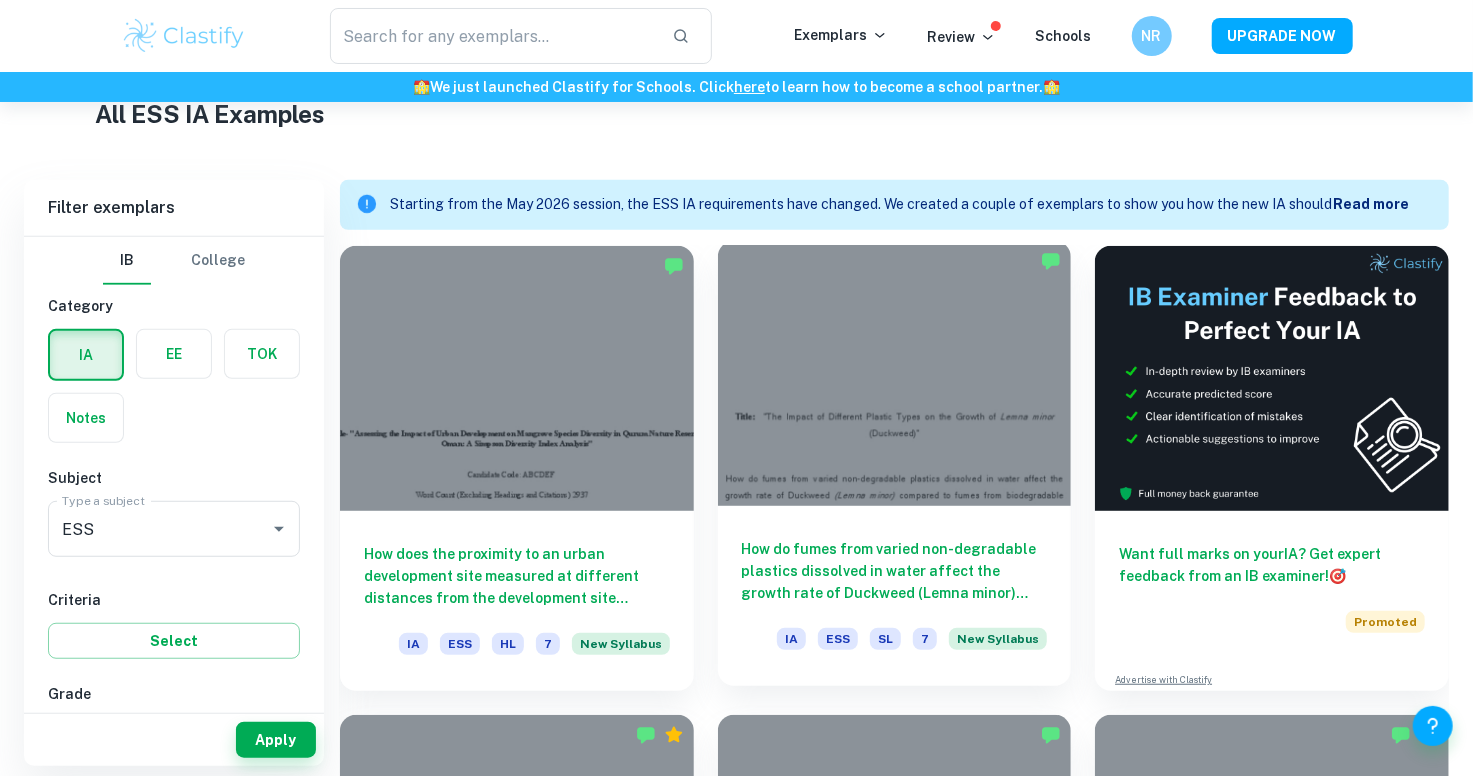click on "How do fumes from varied non-degradable plastics dissolved in water affect the growth rate of Duckweed (Lemna minor) compared to fumes from biodegradable  plastics?" at bounding box center (895, 571) 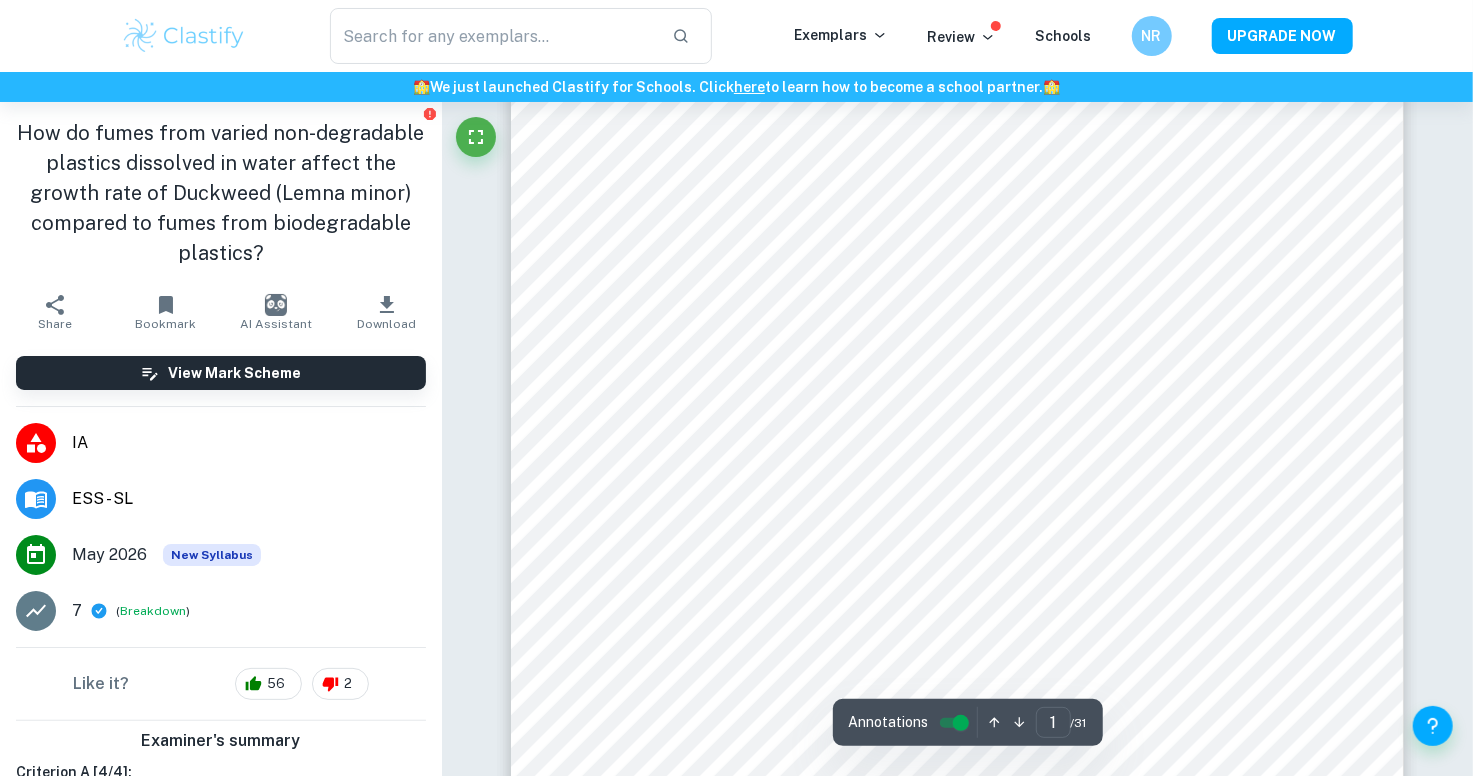 scroll, scrollTop: 237, scrollLeft: 0, axis: vertical 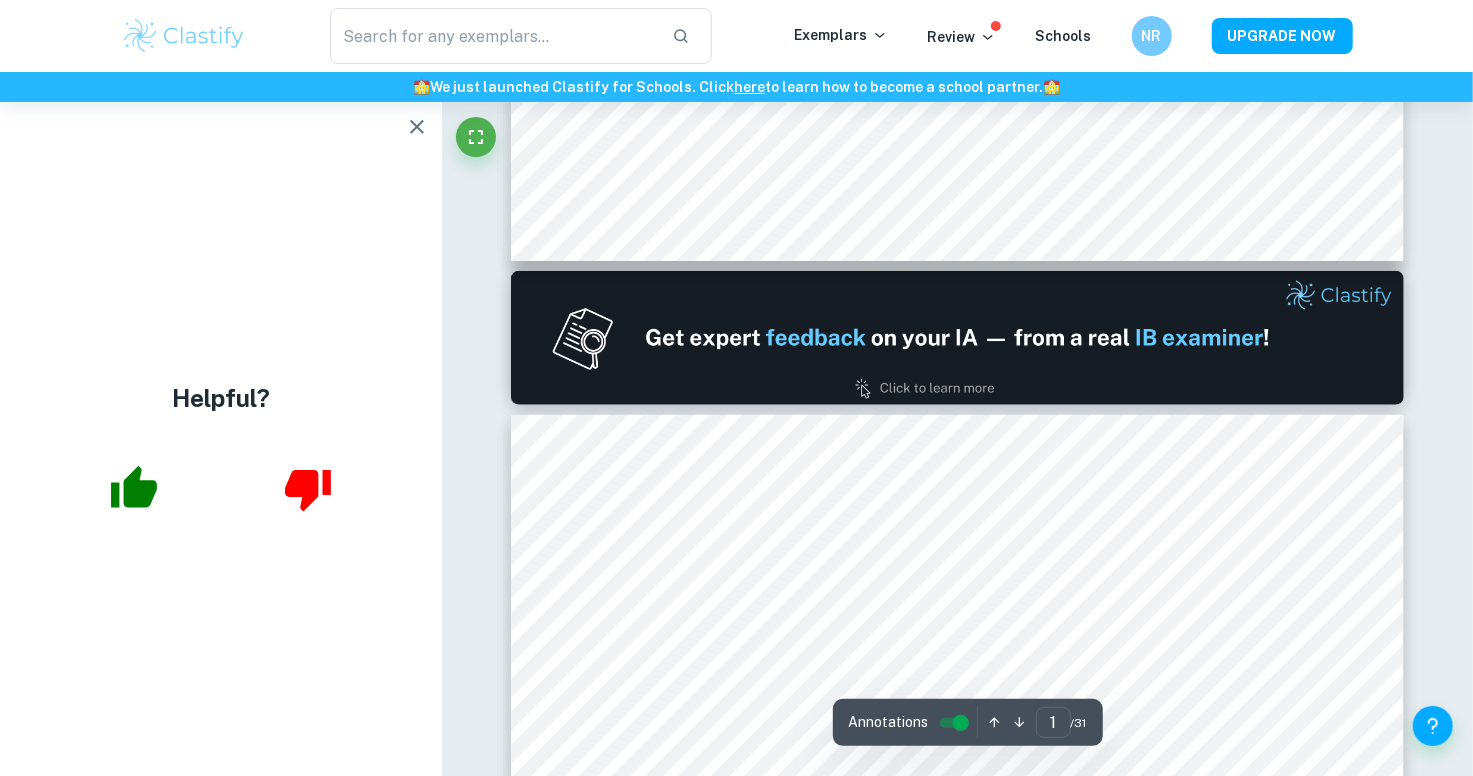 type on "2" 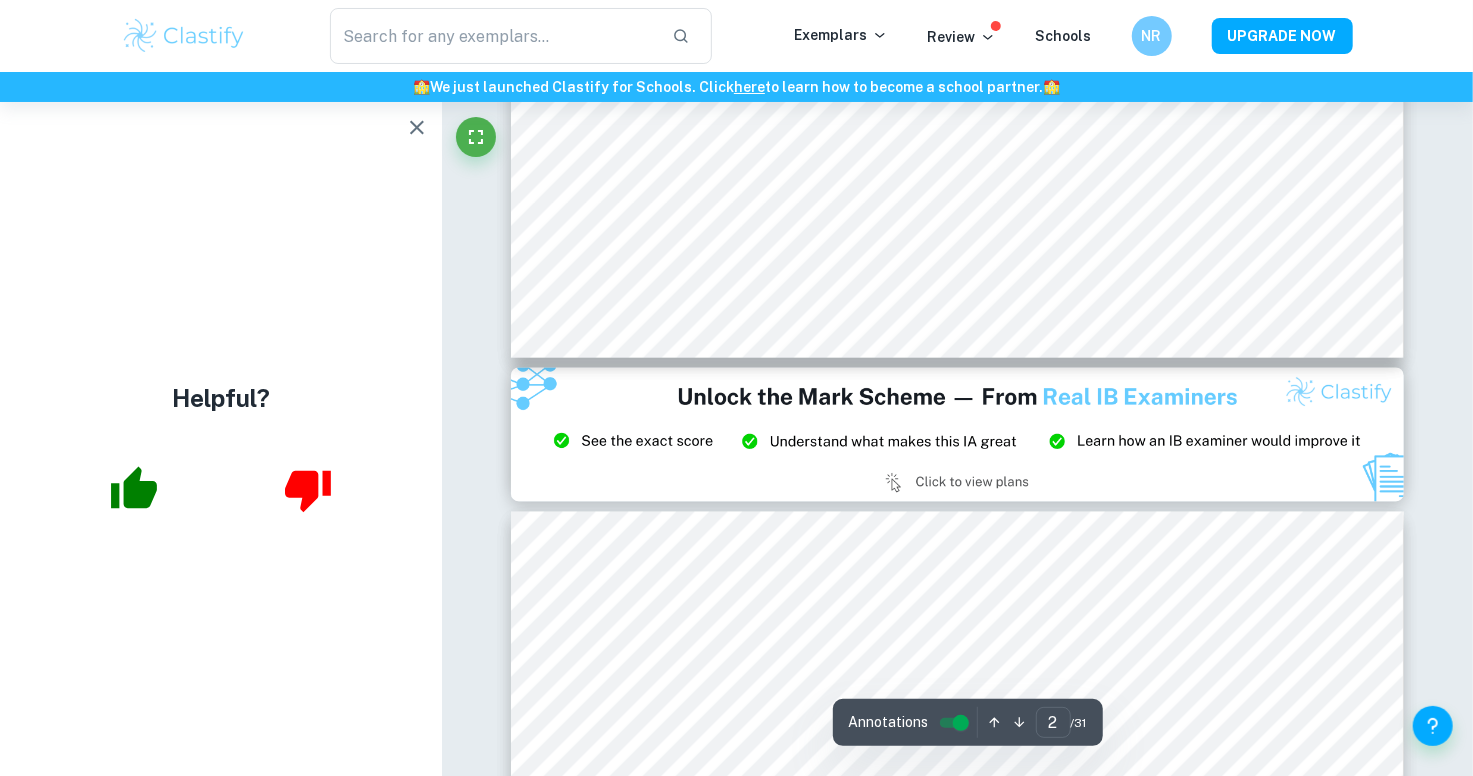 scroll, scrollTop: 2232, scrollLeft: 0, axis: vertical 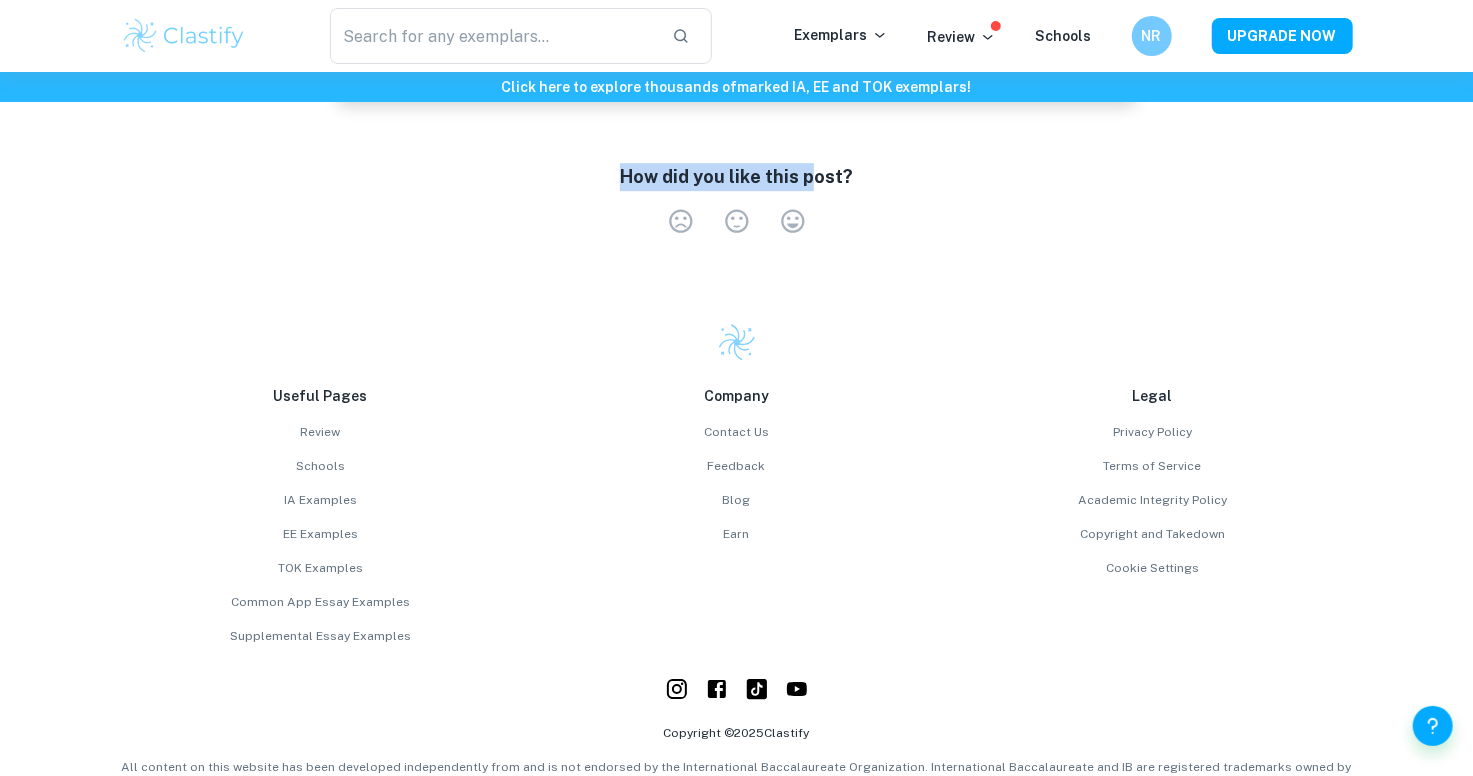 drag, startPoint x: 340, startPoint y: 160, endPoint x: 811, endPoint y: 102, distance: 474.55768 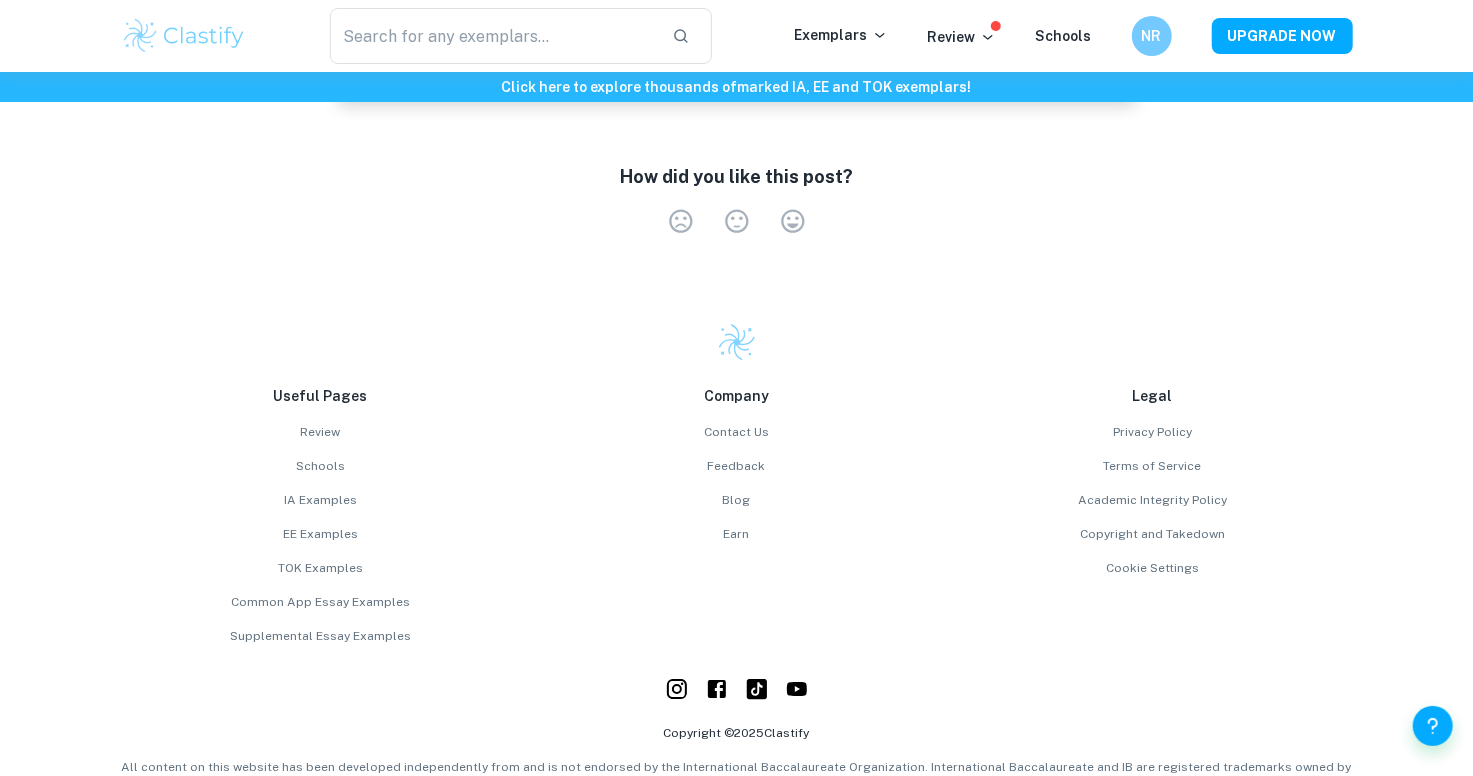 click on "How did you like this post? Very Dissatisfied Neutral Very Satisfied Empty" at bounding box center [737, 202] 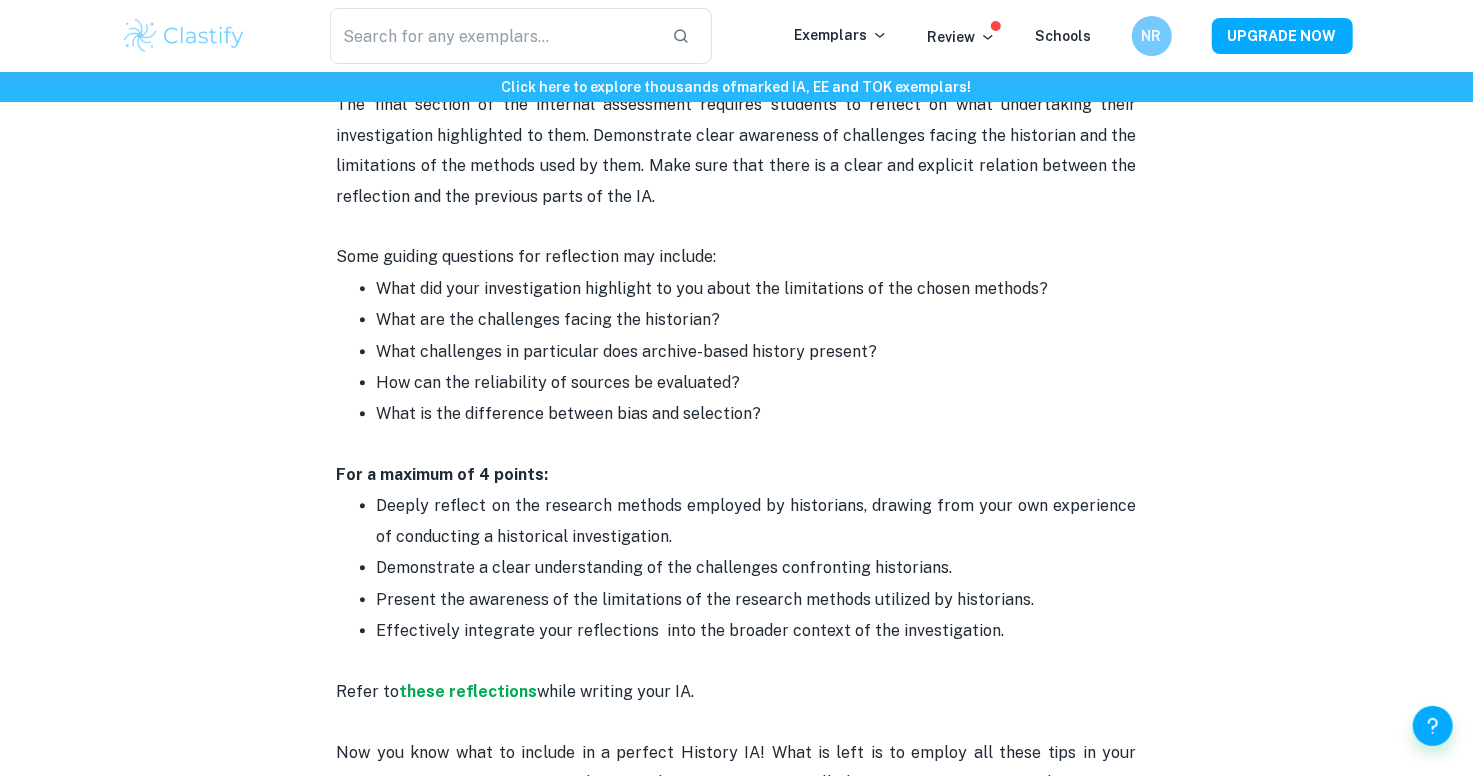 scroll, scrollTop: 2536, scrollLeft: 0, axis: vertical 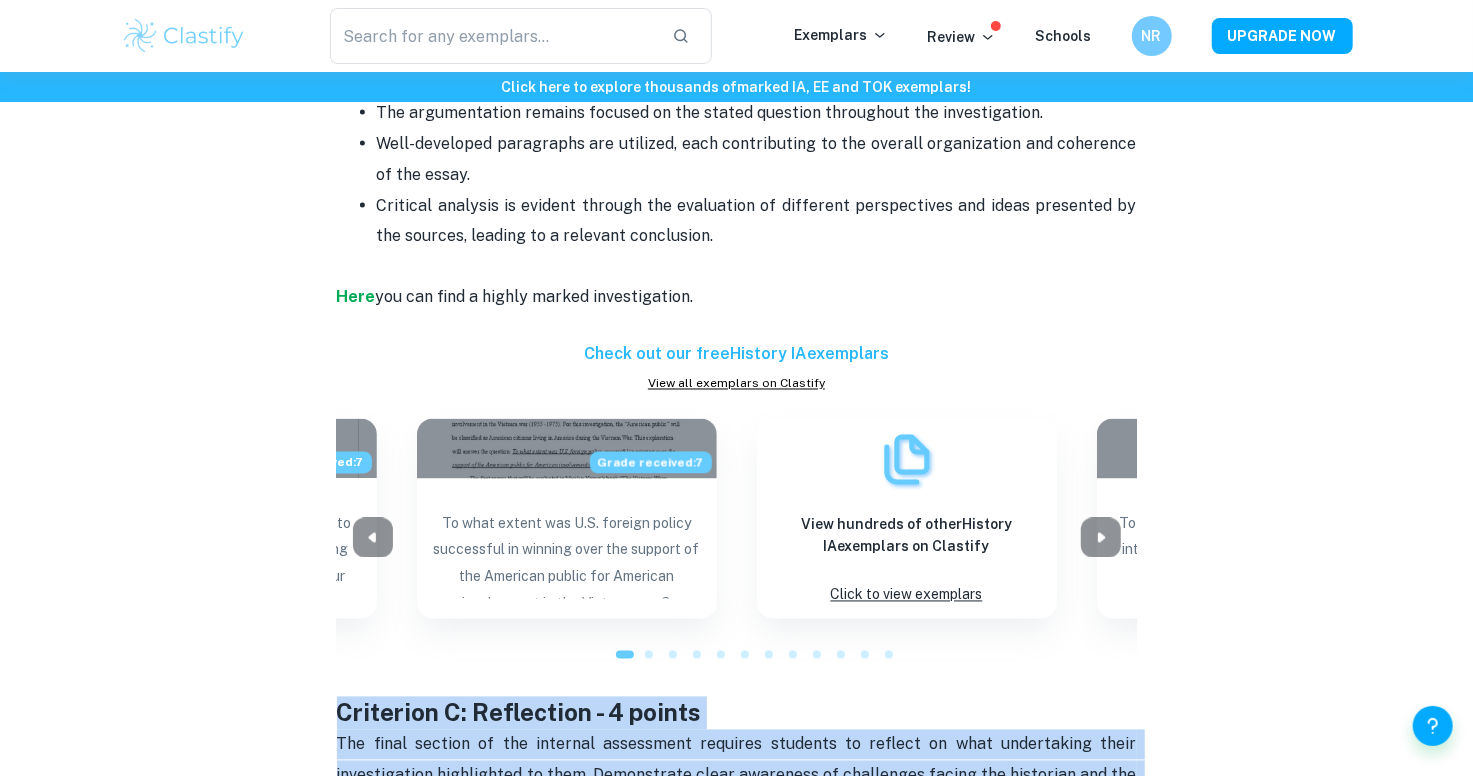 drag, startPoint x: 1010, startPoint y: 578, endPoint x: 290, endPoint y: 669, distance: 725.7279 